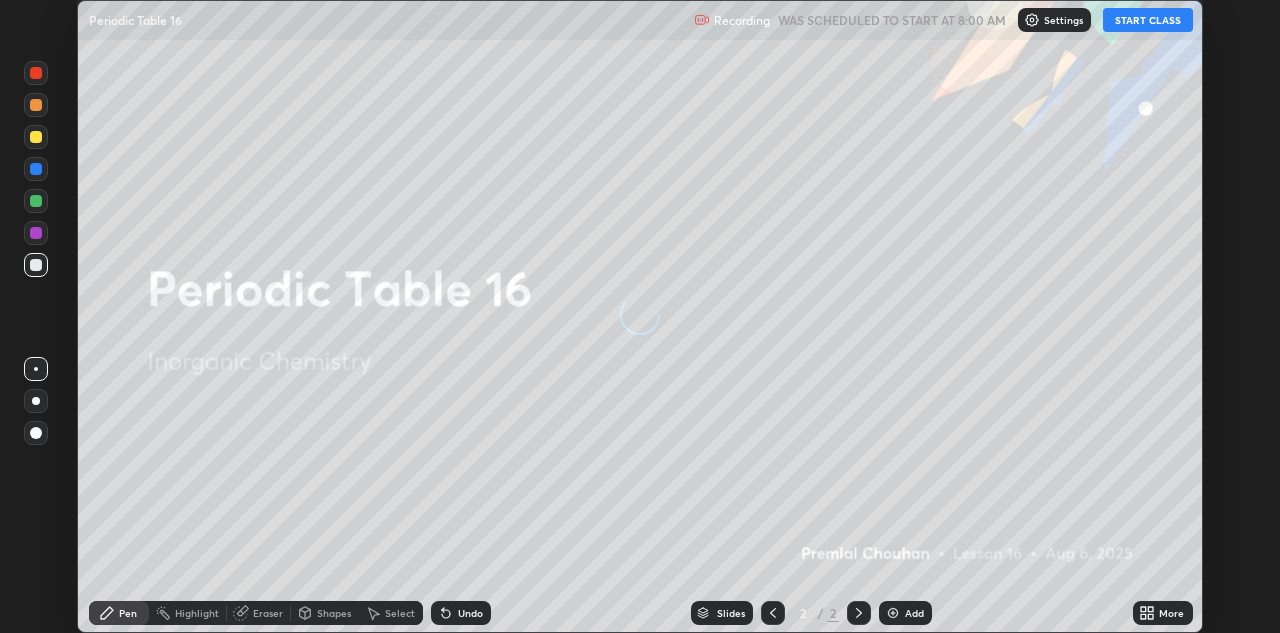 scroll, scrollTop: 0, scrollLeft: 0, axis: both 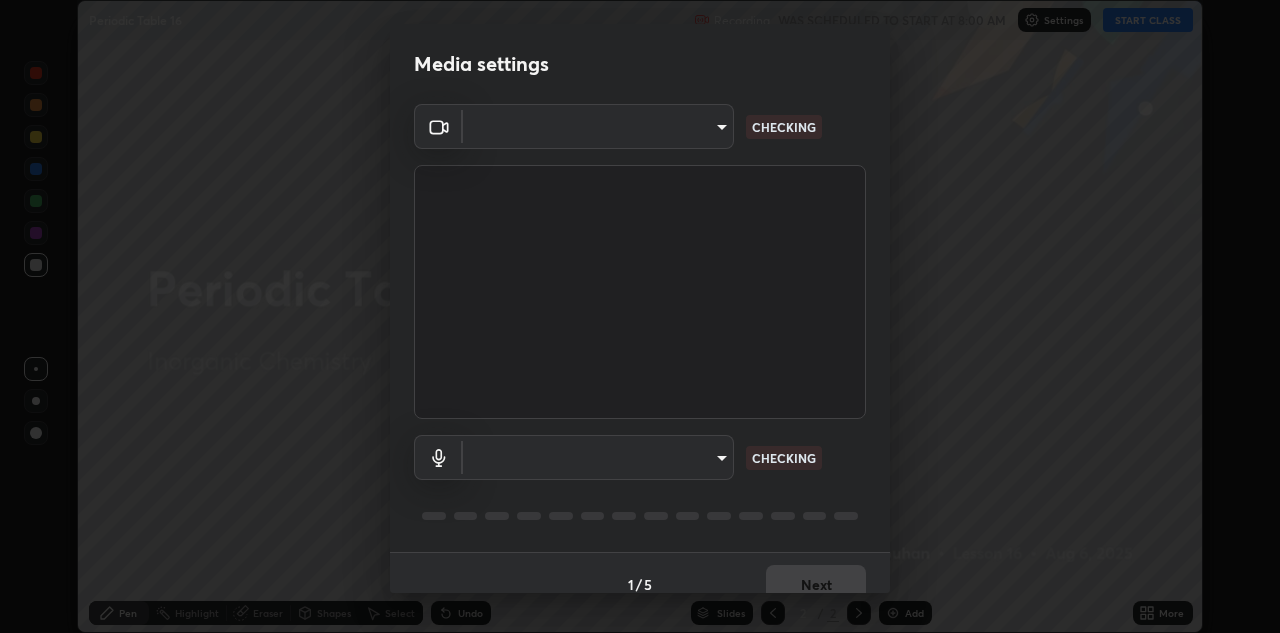 type on "c32f2d133d2fe4ebed6028c3ab396e6b2dbe6072f46fd66d39e62de35b14fd4d" 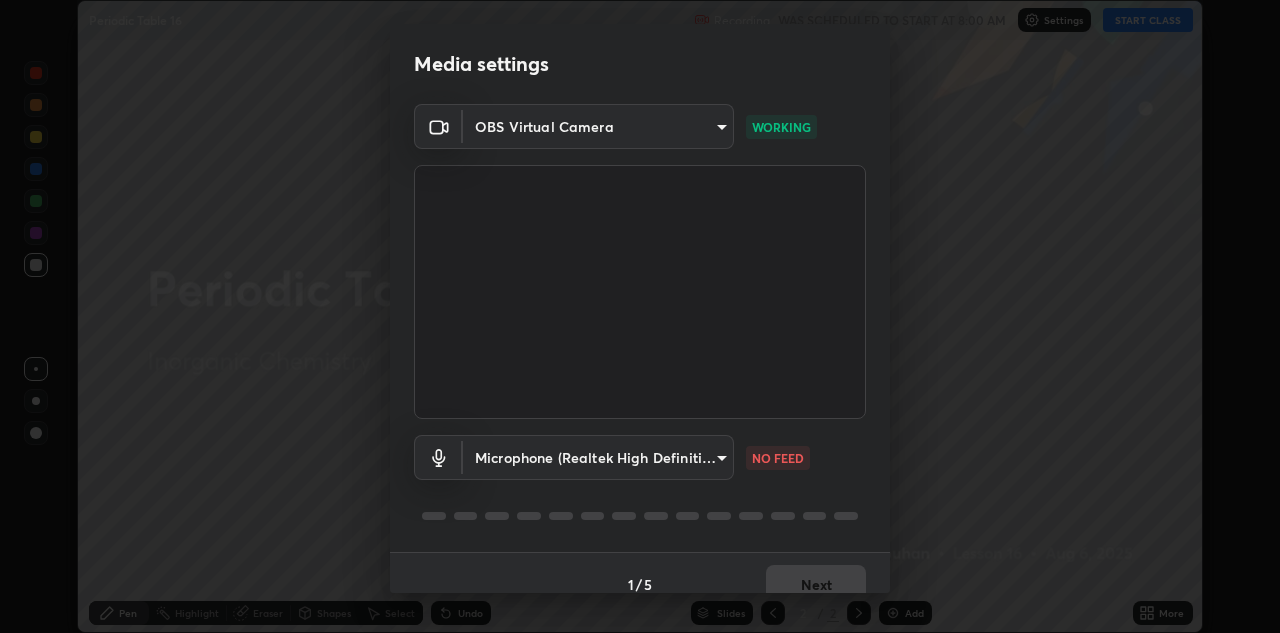 scroll, scrollTop: 23, scrollLeft: 0, axis: vertical 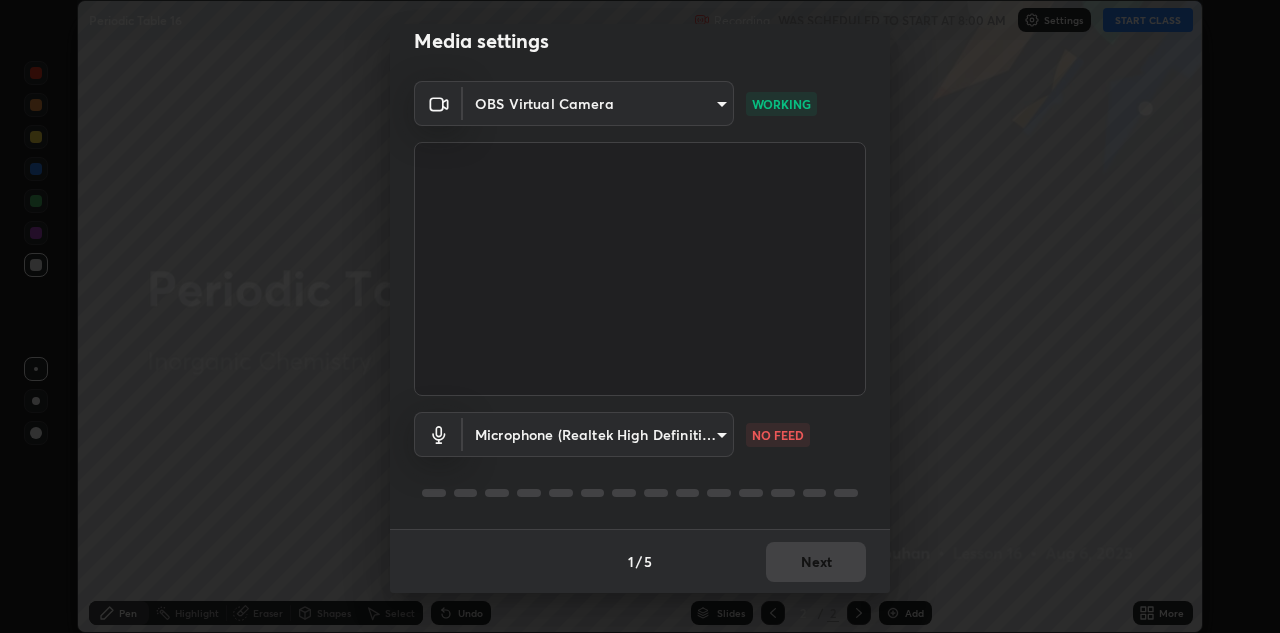 click on "Erase all Periodic Table 16 Recording WAS SCHEDULED TO START AT  [TIME] Settings START CLASS Setting up your live class Periodic Table 16 • L16 of Inorganic Chemistry [PERSON] Pen Highlight Eraser Shapes Select Undo Slides 2 / 2 Add More No doubts shared Encourage your learners to ask a doubt for better clarity Report an issue Reason for reporting Buffering Chat not working Audio - Video sync issue Educator video quality low ​ Attach an image Report Media settings OBS Virtual Camera [HASH] WORKING Microphone (Realtek High Definition Audio) [HASH] NO FEED 1 / 5 Next" at bounding box center (640, 316) 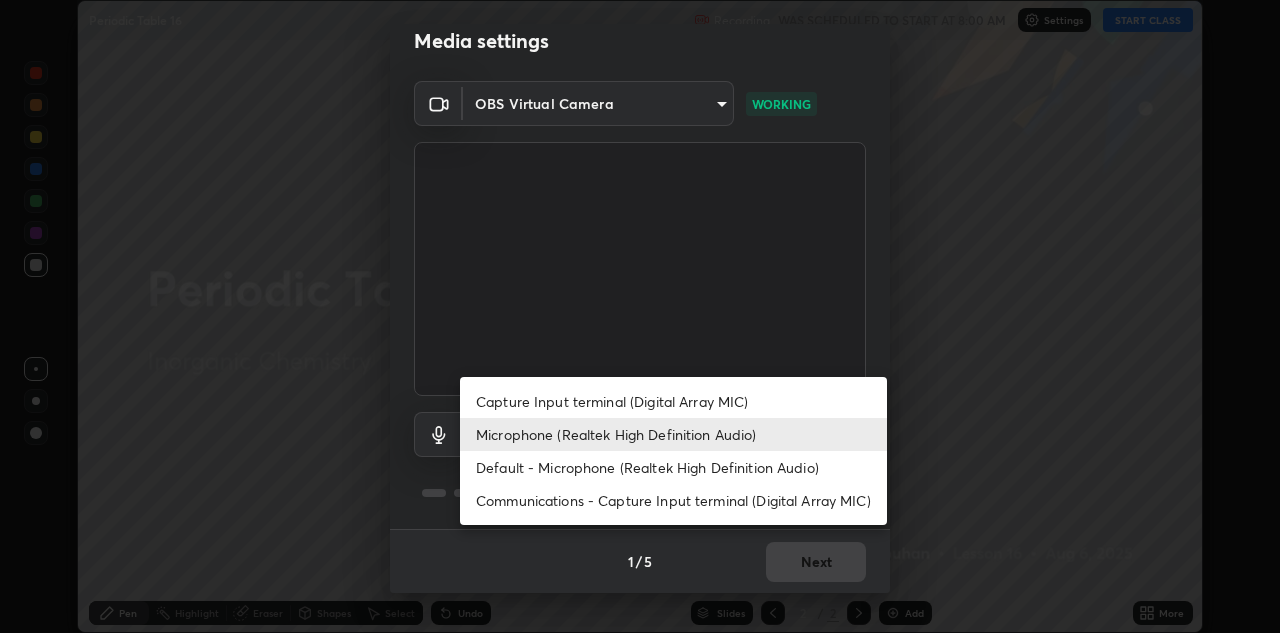 click at bounding box center (640, 316) 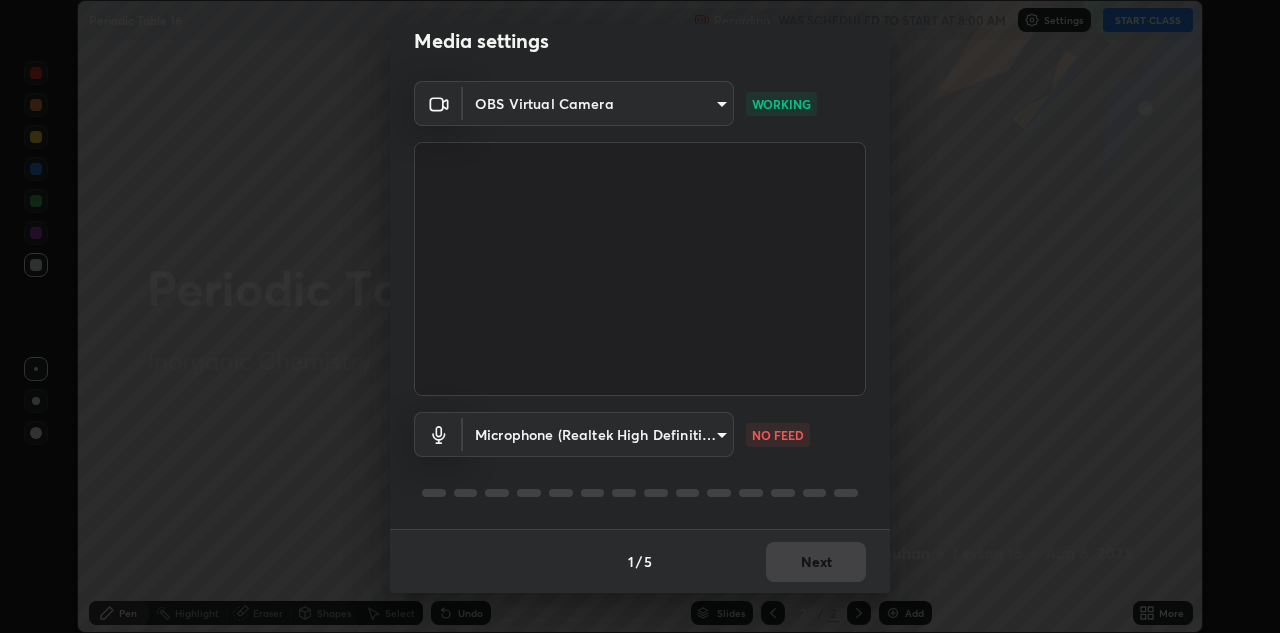 click on "Erase all Periodic Table 16 Recording WAS SCHEDULED TO START AT  [TIME] Settings START CLASS Setting up your live class Periodic Table 16 • L16 of Inorganic Chemistry [PERSON] Pen Highlight Eraser Shapes Select Undo Slides 2 / 2 Add More No doubts shared Encourage your learners to ask a doubt for better clarity Report an issue Reason for reporting Buffering Chat not working Audio - Video sync issue Educator video quality low ​ Attach an image Report Media settings OBS Virtual Camera [HASH] WORKING Microphone (Realtek High Definition Audio) [HASH] NO FEED 1 / 5 Next" at bounding box center (640, 316) 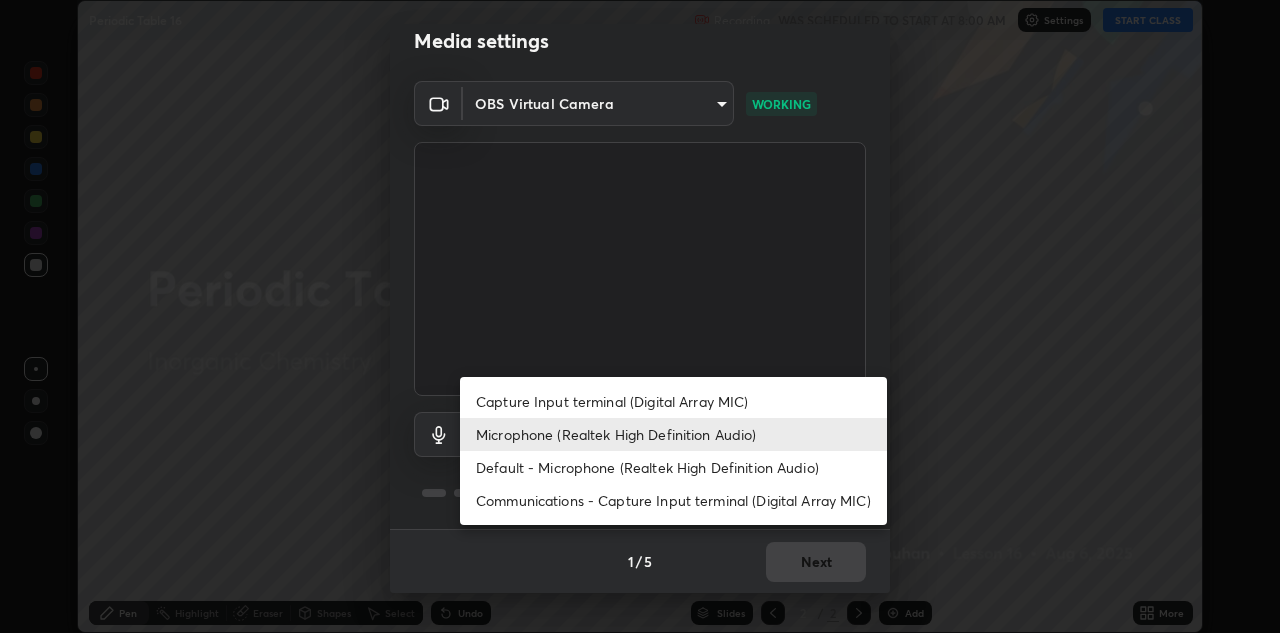 click on "Microphone (Realtek High Definition Audio)" at bounding box center (673, 434) 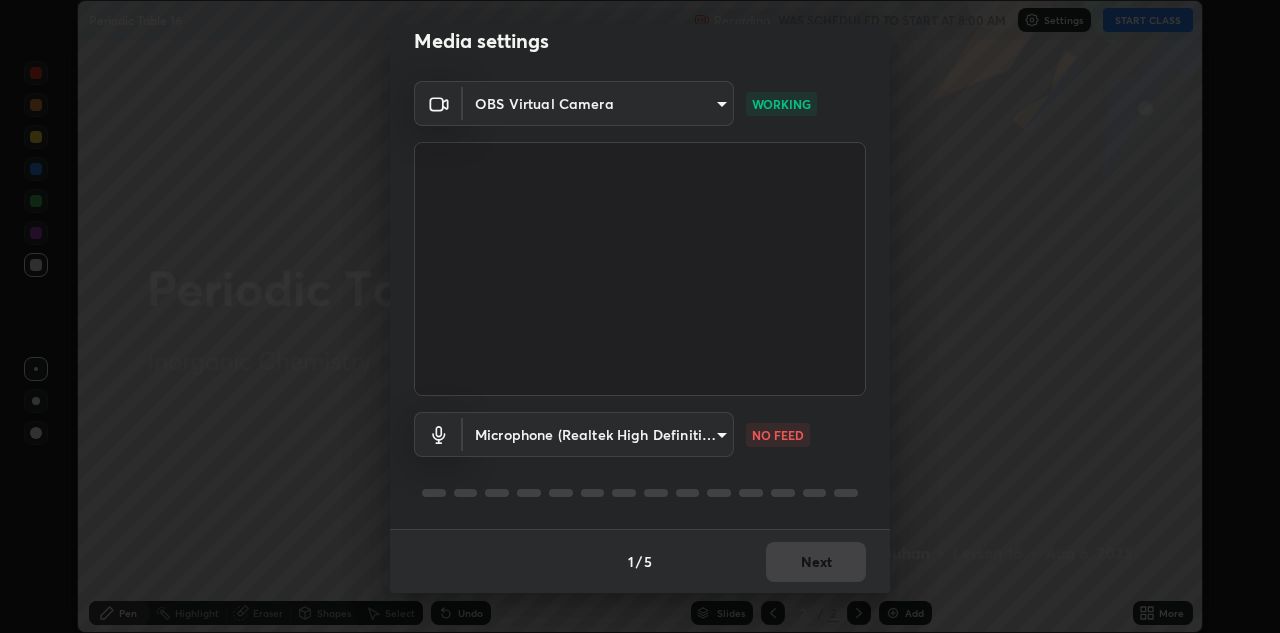 click on "Erase all Periodic Table 16 Recording WAS SCHEDULED TO START AT  [TIME] Settings START CLASS Setting up your live class Periodic Table 16 • L16 of Inorganic Chemistry [PERSON] Pen Highlight Eraser Shapes Select Undo Slides 2 / 2 Add More No doubts shared Encourage your learners to ask a doubt for better clarity Report an issue Reason for reporting Buffering Chat not working Audio - Video sync issue Educator video quality low ​ Attach an image Report Media settings OBS Virtual Camera [HASH] WORKING Microphone (Realtek High Definition Audio) [HASH] NO FEED 1 / 5 Next" at bounding box center (640, 316) 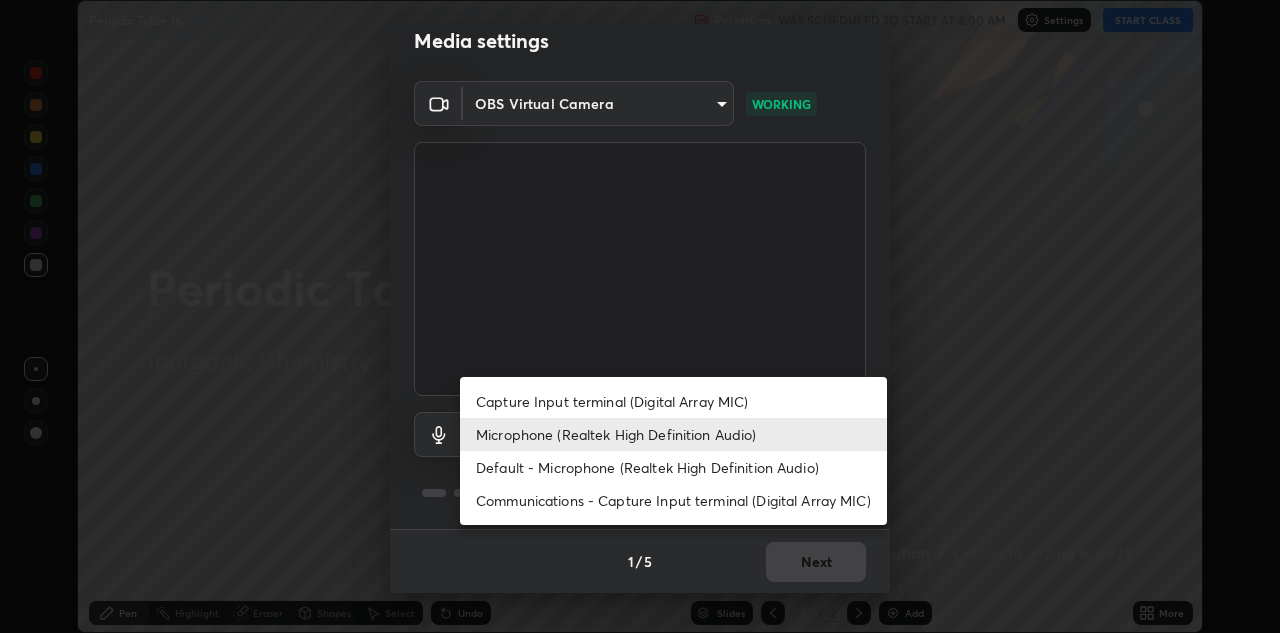 click on "Communications - Capture Input terminal (Digital Array MIC)" at bounding box center [673, 500] 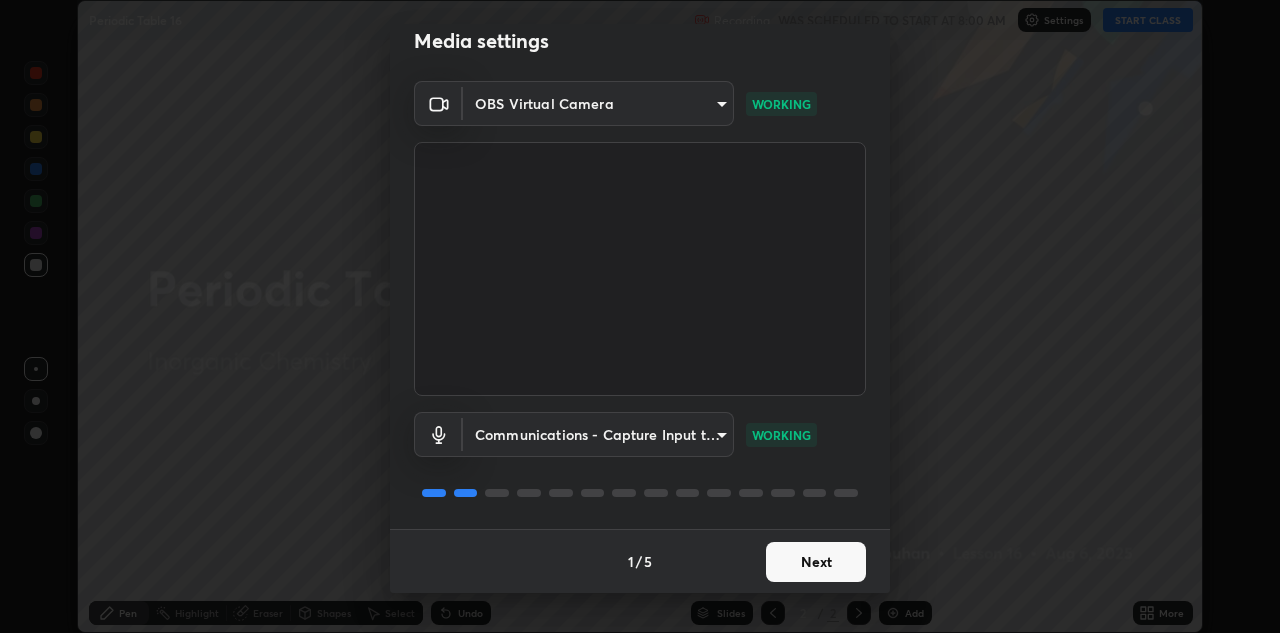 click on "Erase all Periodic Table 16 Recording WAS SCHEDULED TO START AT  [TIME] Settings START CLASS Setting up your live class Periodic Table 16 • L16 of Inorganic Chemistry [PERSON] Pen Highlight Eraser Shapes Select Undo Slides 2 / 2 Add More No doubts shared Encourage your learners to ask a doubt for better clarity Report an issue Reason for reporting Buffering Chat not working Audio - Video sync issue Educator video quality low ​ Attach an image Report Media settings OBS Virtual Camera [HASH] WORKING Communications - Capture Input terminal (Digital Array MIC) communications WORKING 1 / 5 Next" at bounding box center (640, 316) 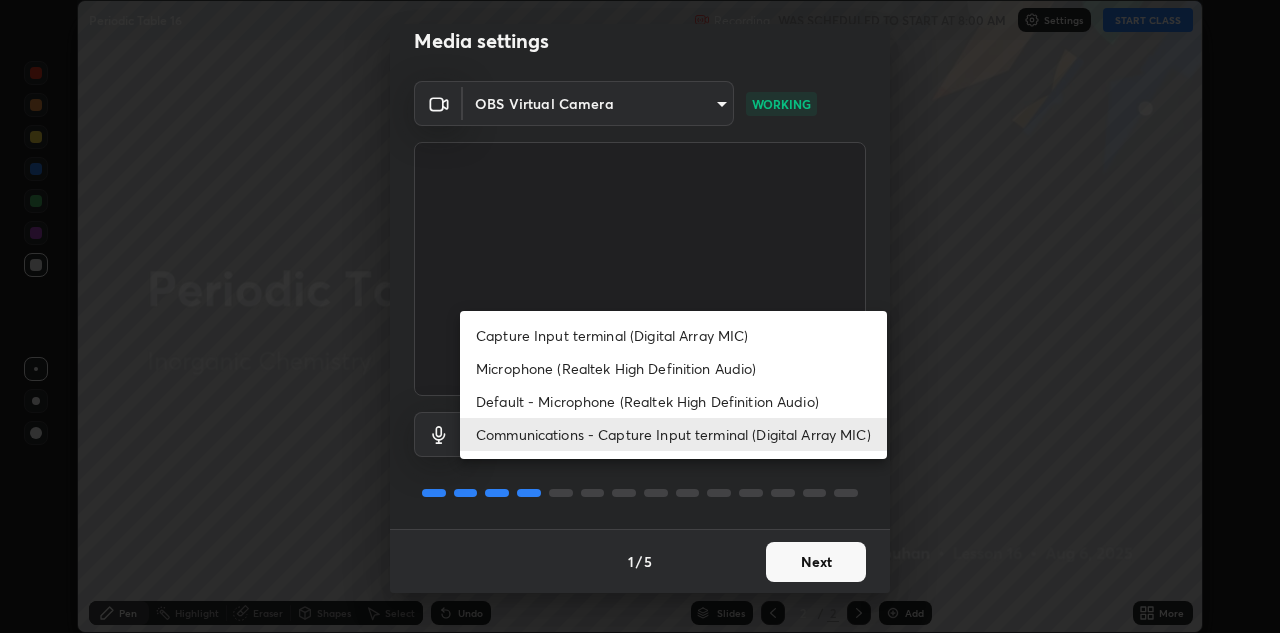 click on "Microphone (Realtek High Definition Audio)" at bounding box center [673, 368] 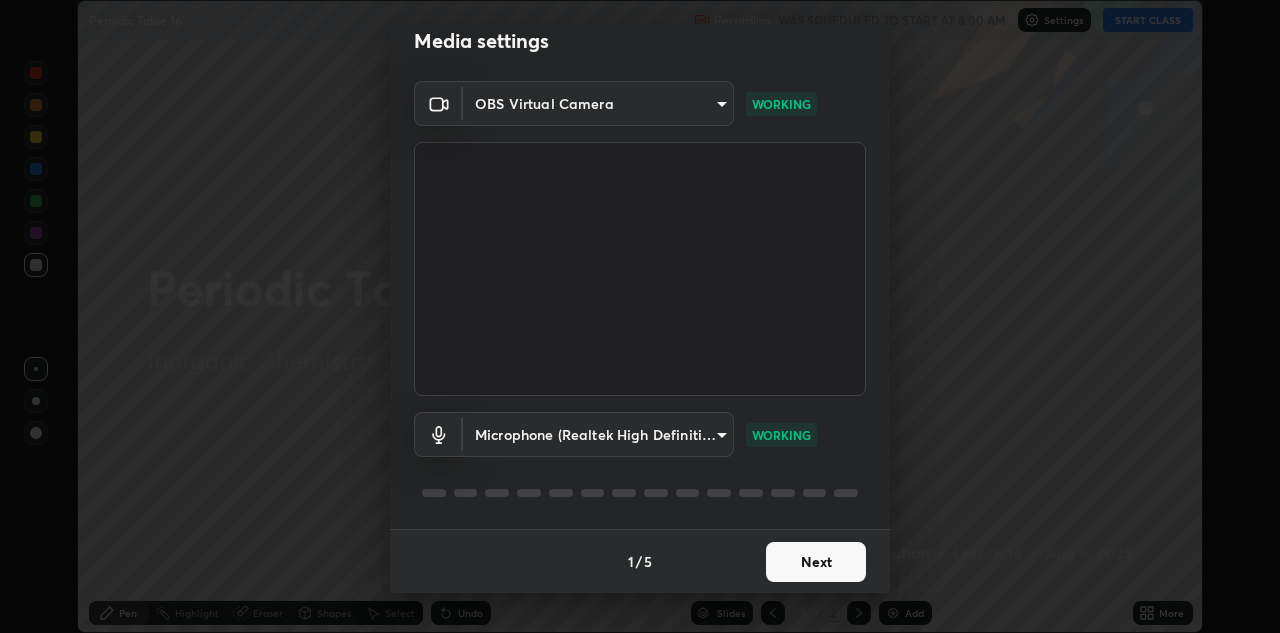 click on "Next" at bounding box center (816, 562) 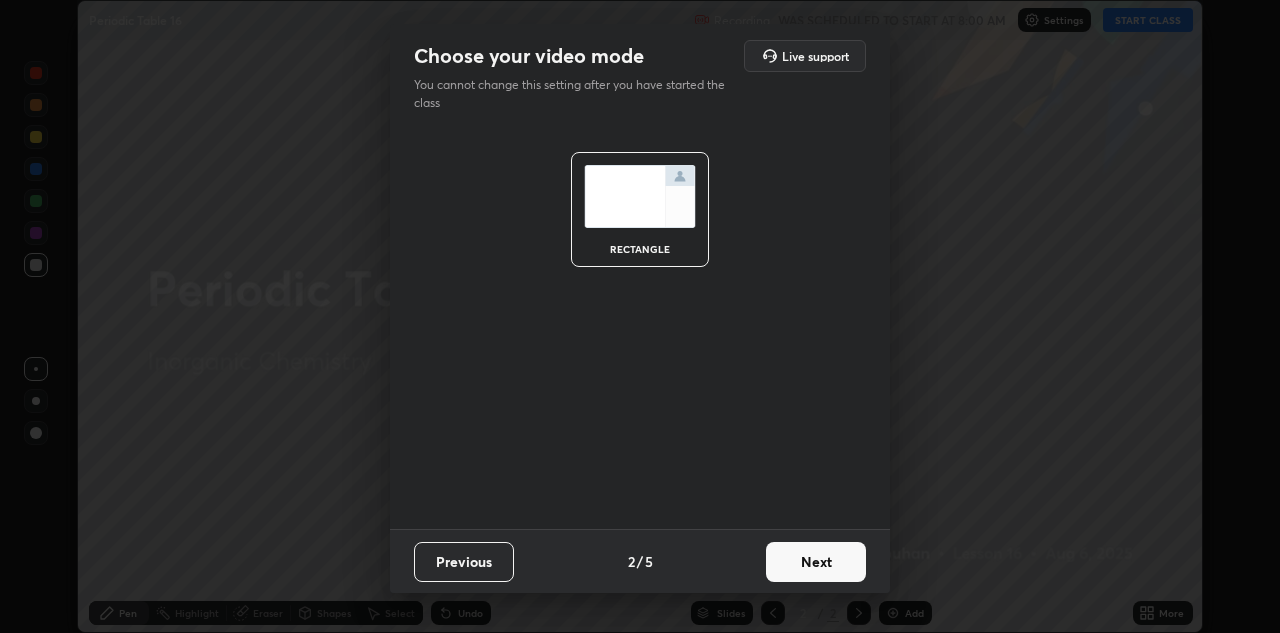 scroll, scrollTop: 0, scrollLeft: 0, axis: both 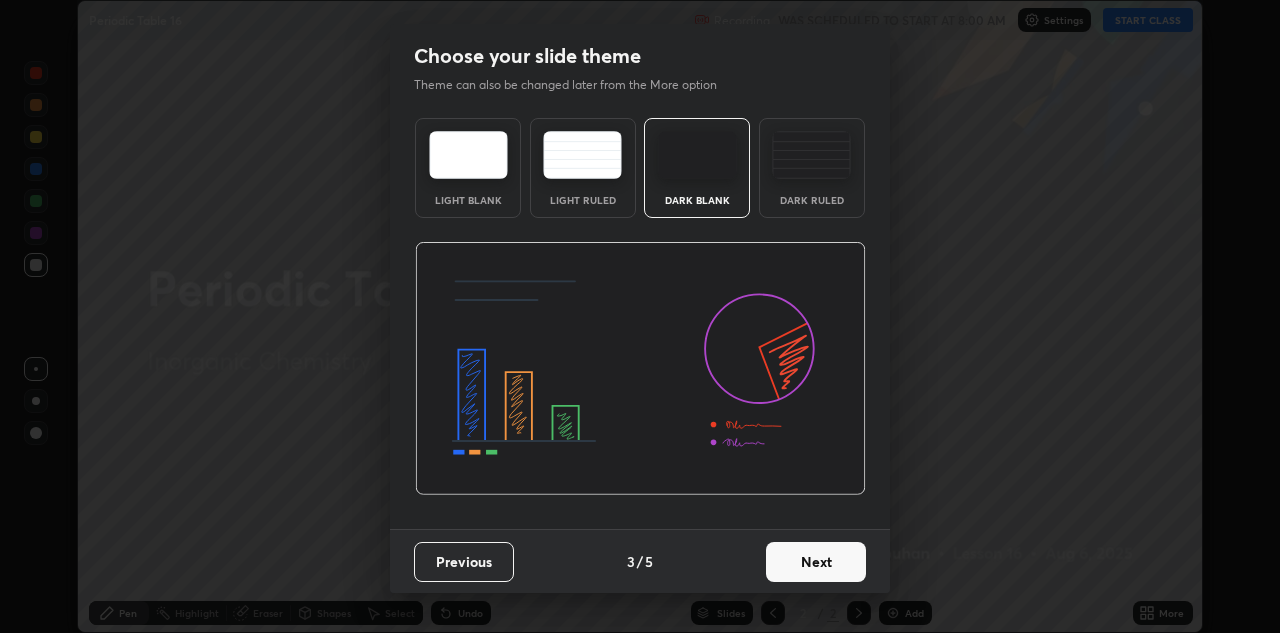 click on "Next" at bounding box center [816, 562] 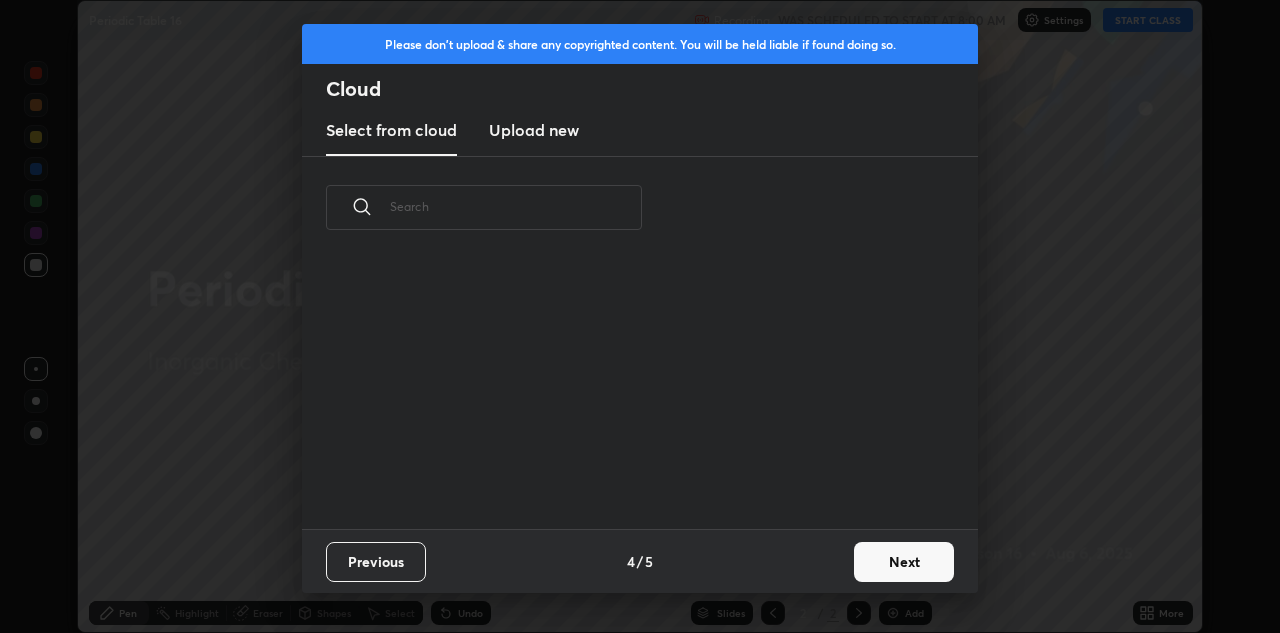click on "Previous 4 / 5 Next" at bounding box center [640, 561] 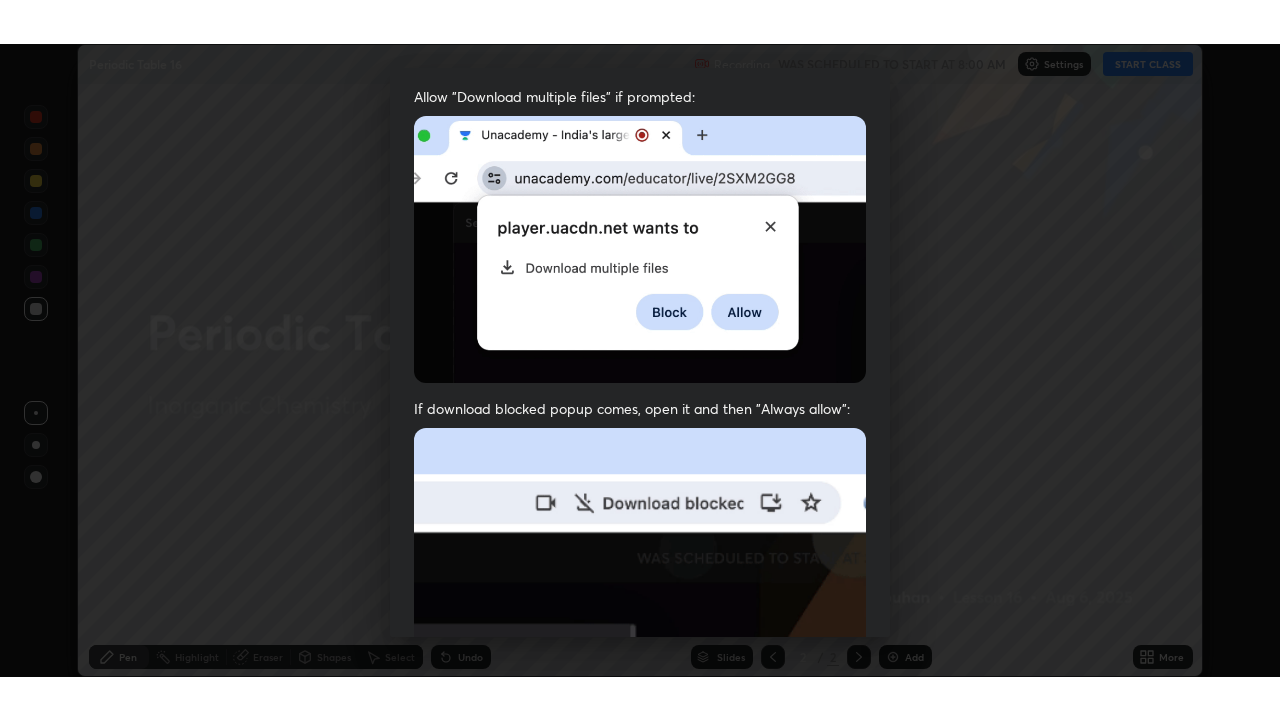 scroll, scrollTop: 431, scrollLeft: 0, axis: vertical 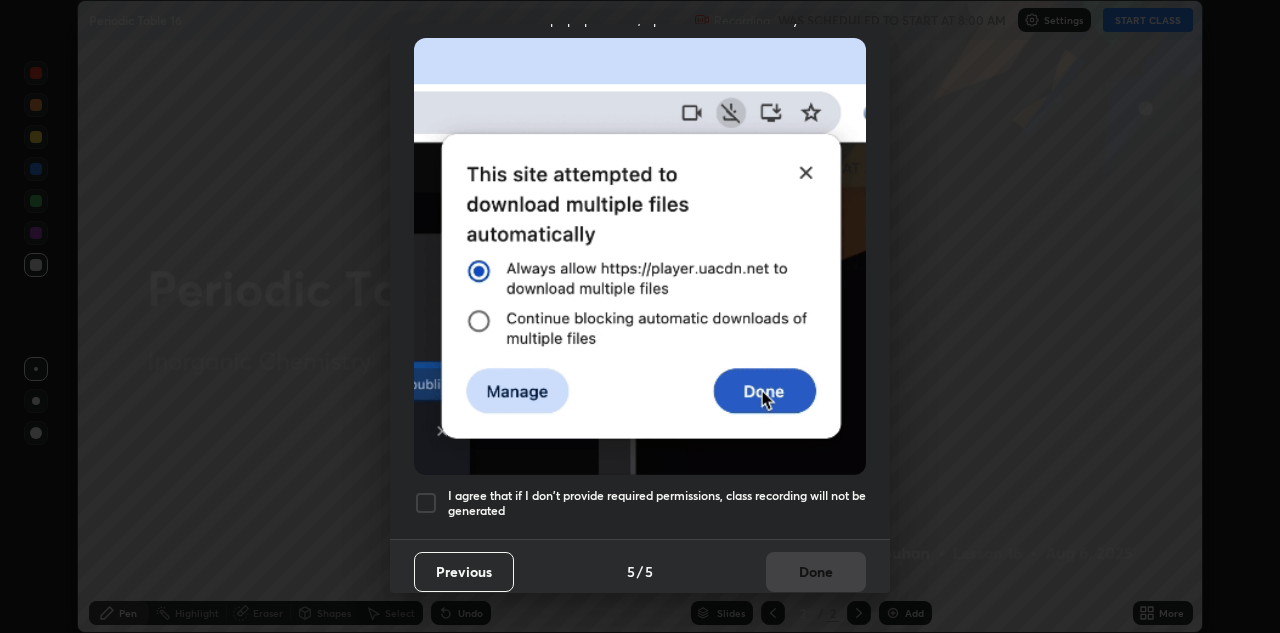 click at bounding box center [426, 503] 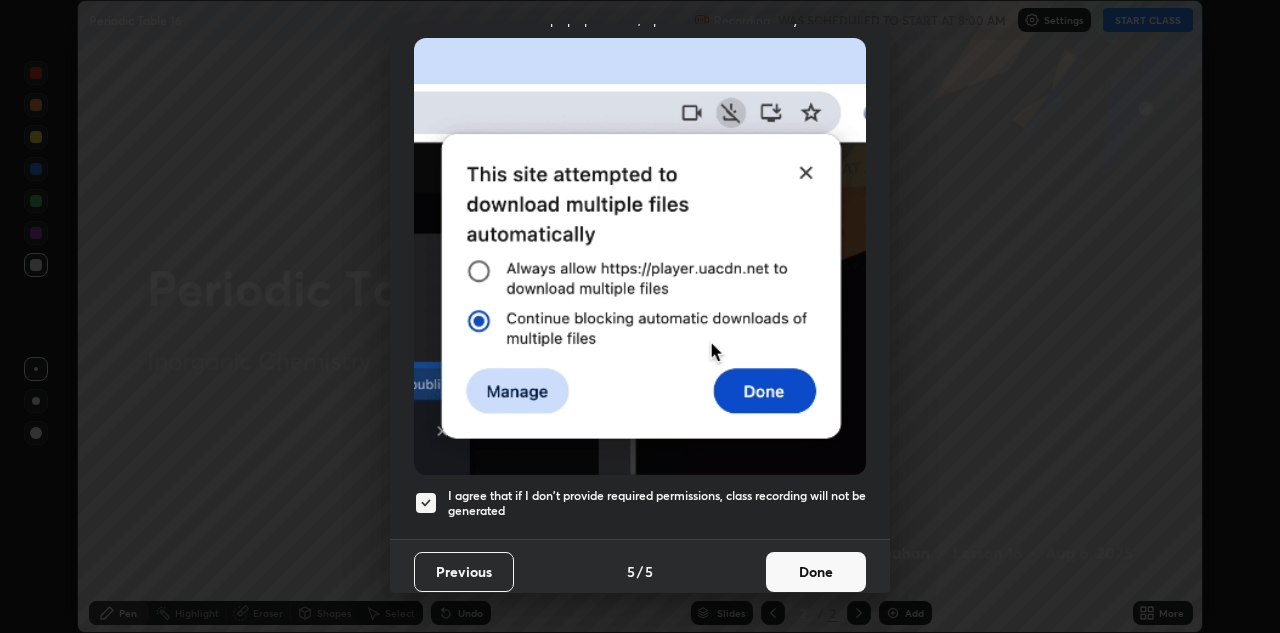 click on "Done" at bounding box center (816, 572) 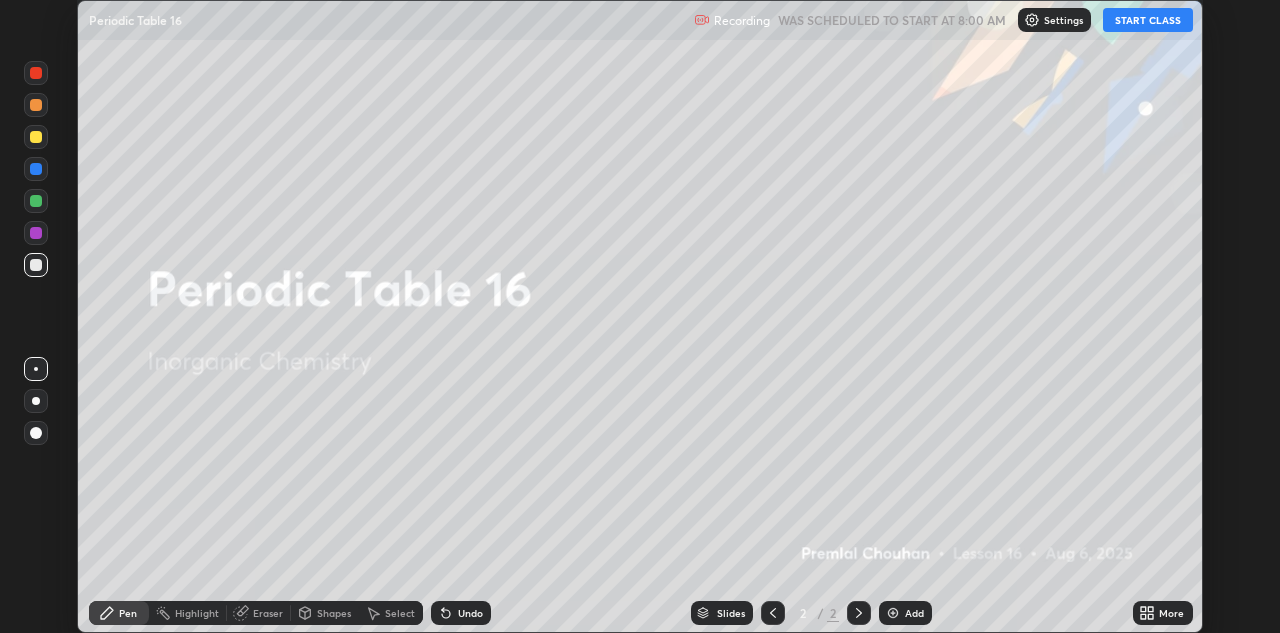 click on "START CLASS" at bounding box center [1148, 20] 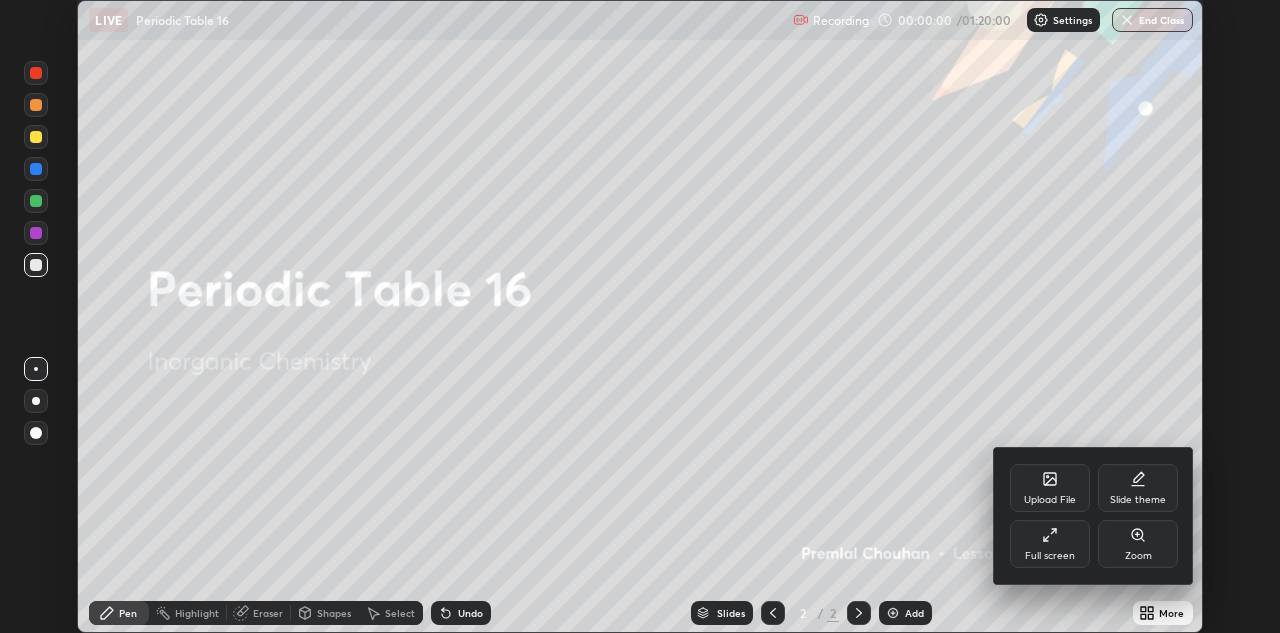 click on "Full screen" at bounding box center [1050, 544] 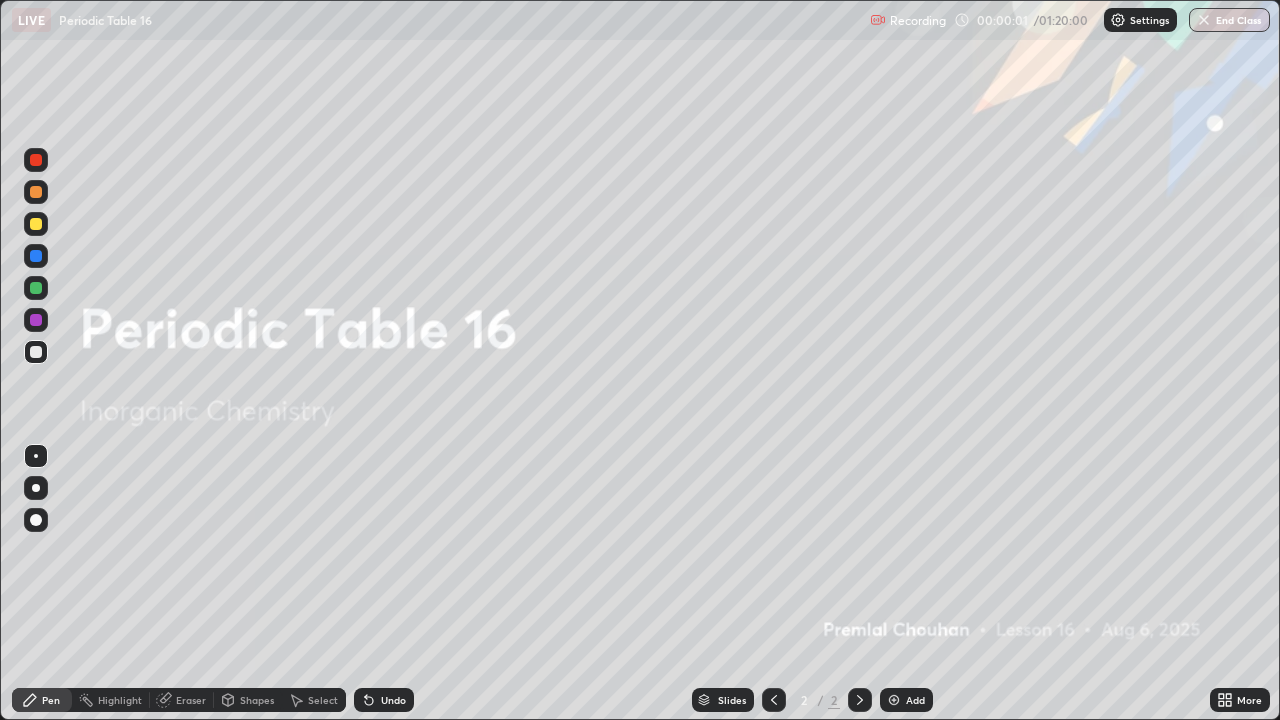 scroll, scrollTop: 99280, scrollLeft: 98720, axis: both 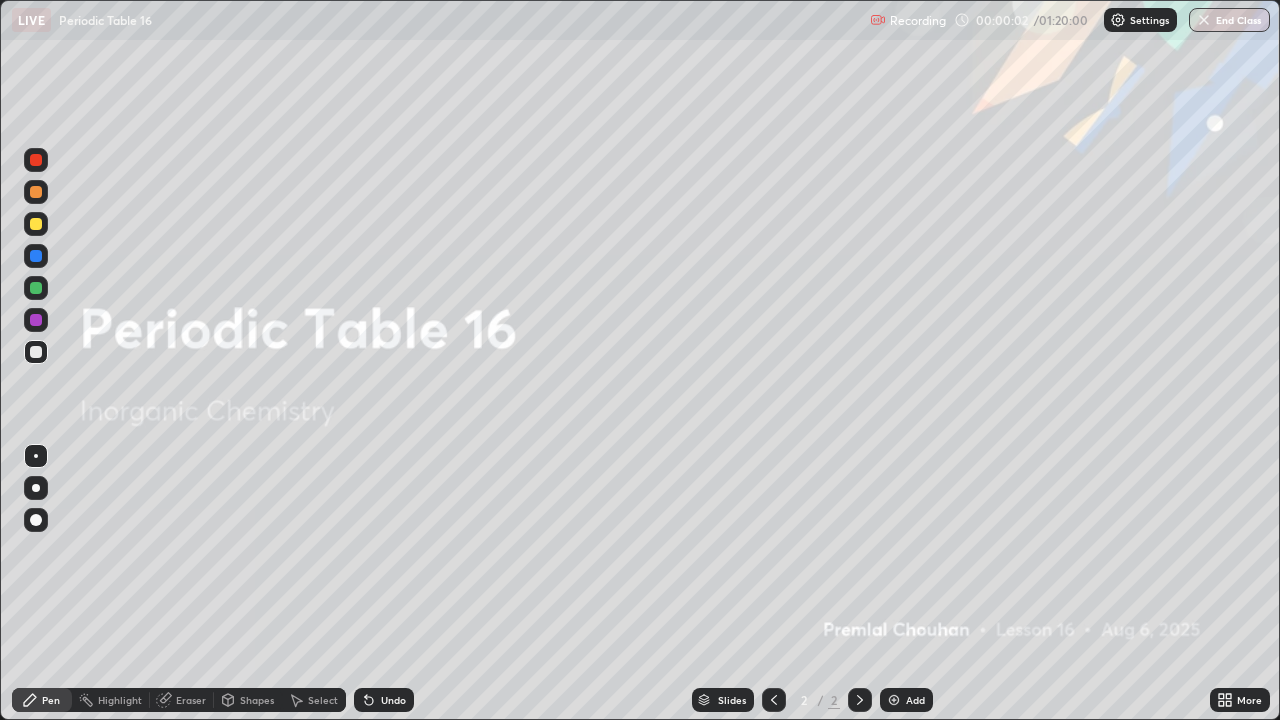 click at bounding box center (894, 700) 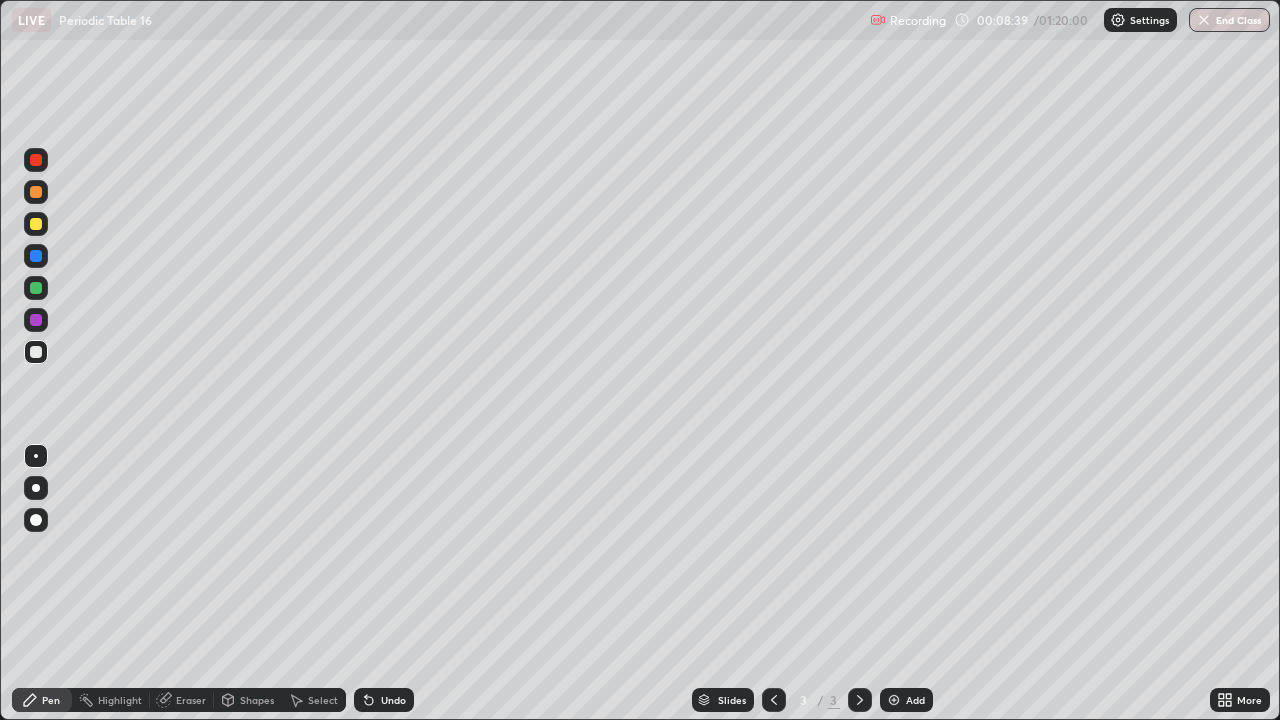 click at bounding box center [894, 700] 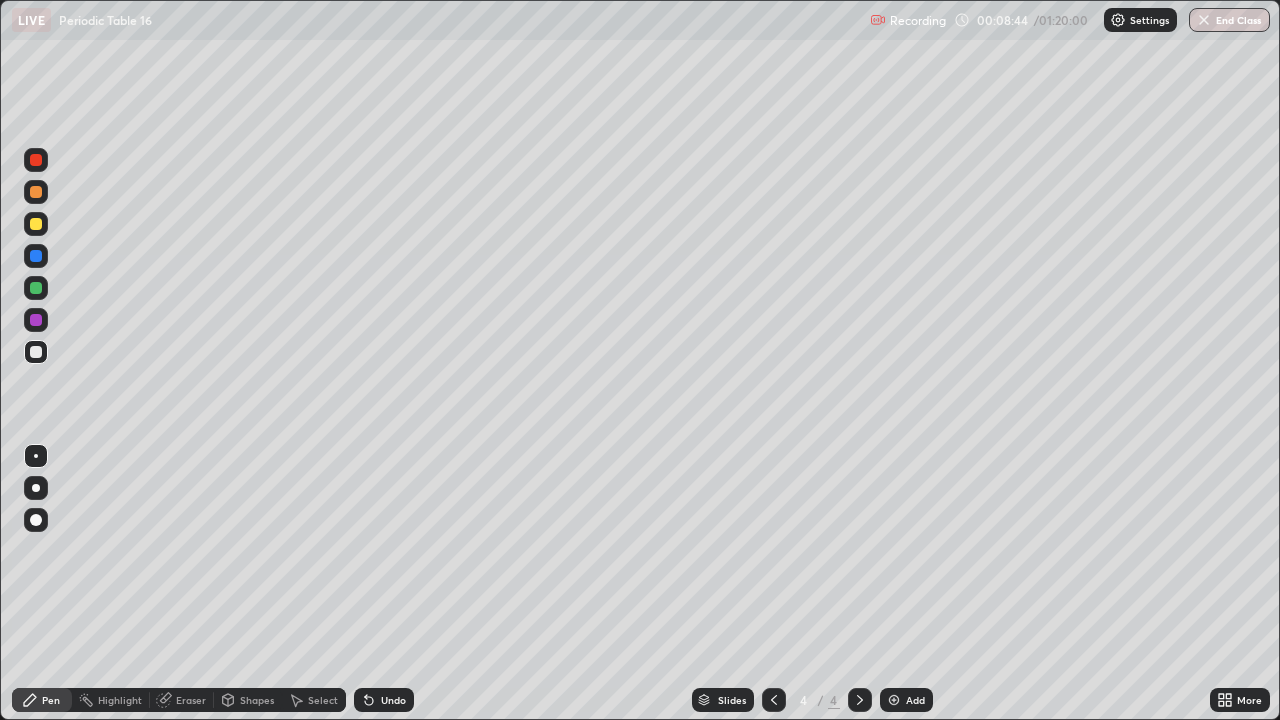 click at bounding box center (36, 288) 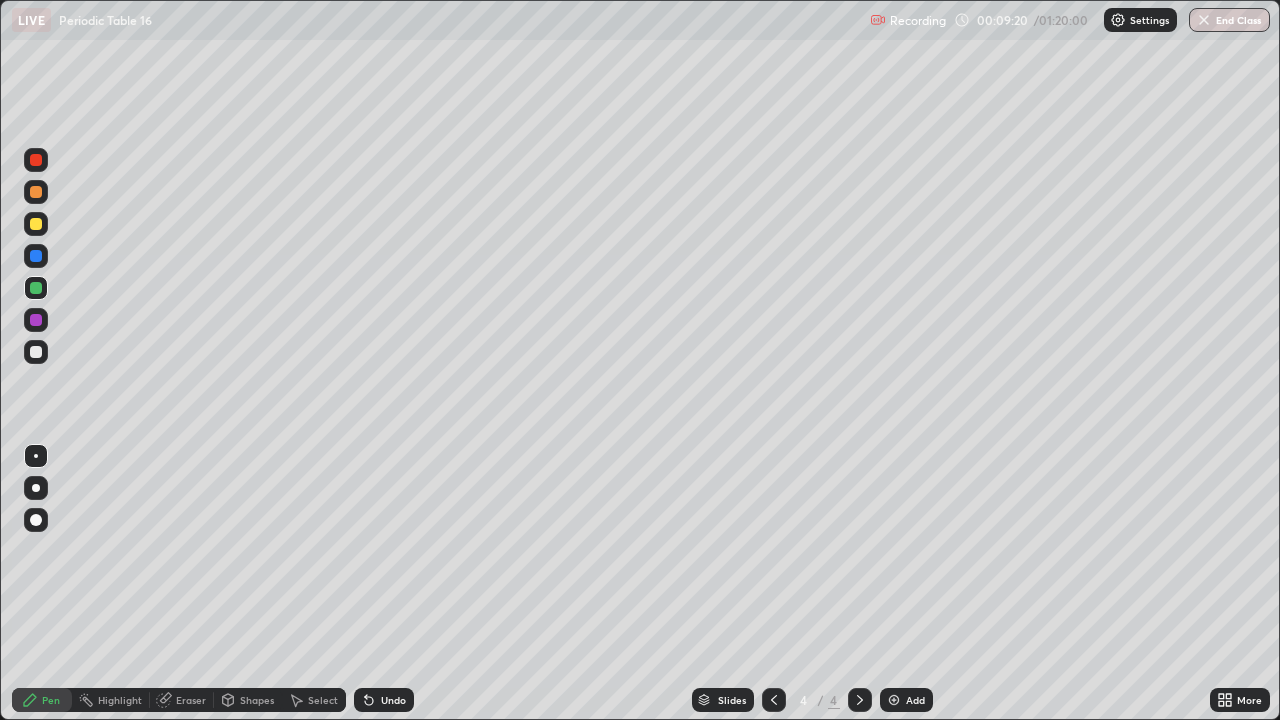 click at bounding box center (36, 224) 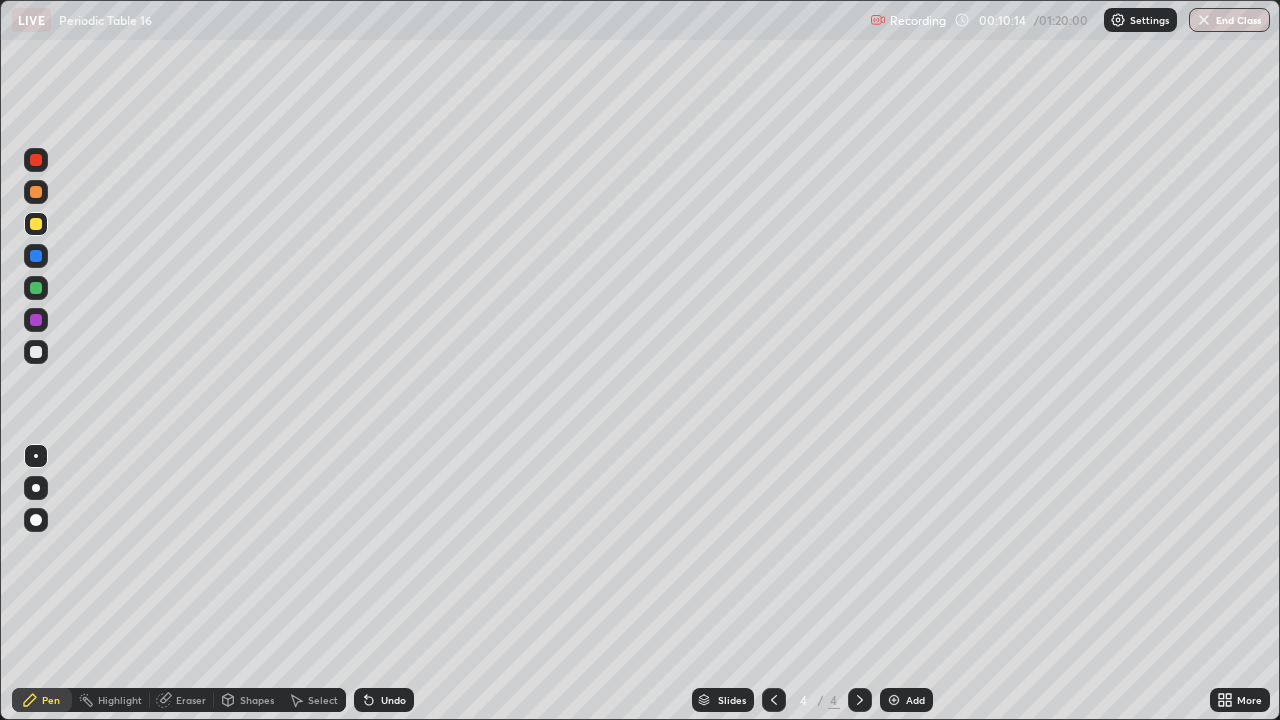 click at bounding box center [36, 288] 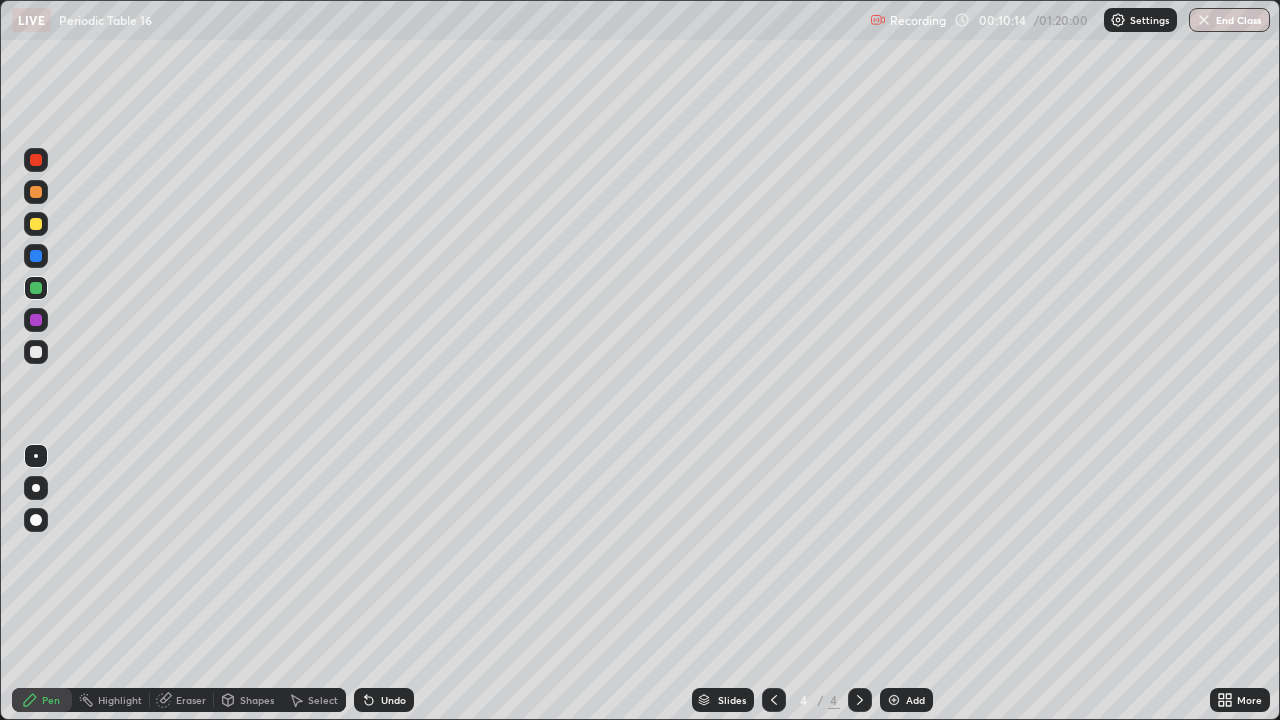 click at bounding box center [36, 288] 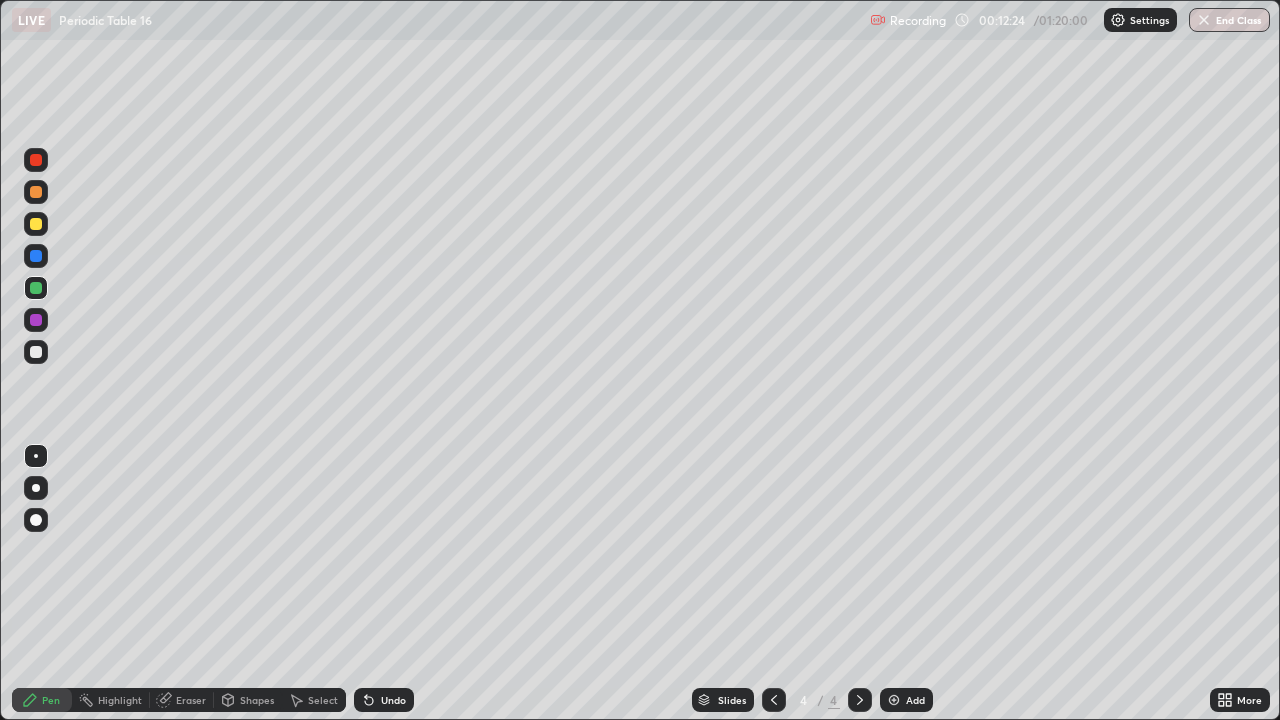 click at bounding box center [36, 224] 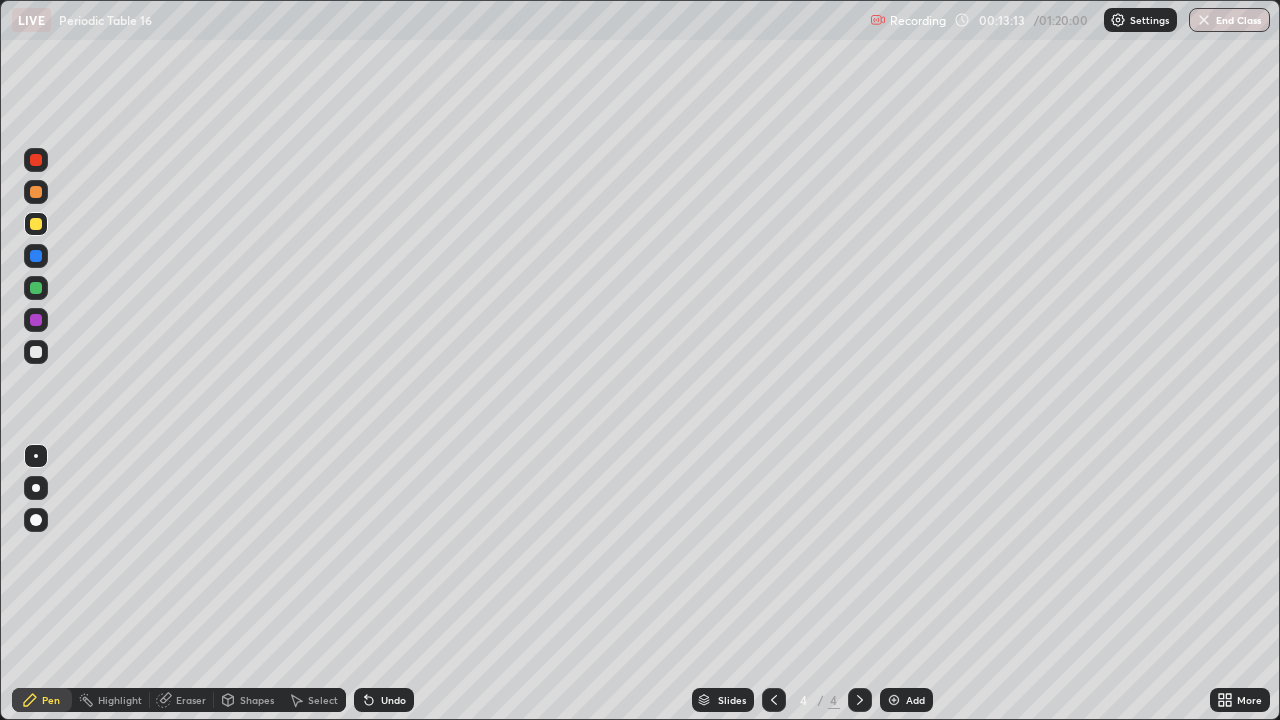 click on "Eraser" at bounding box center (191, 700) 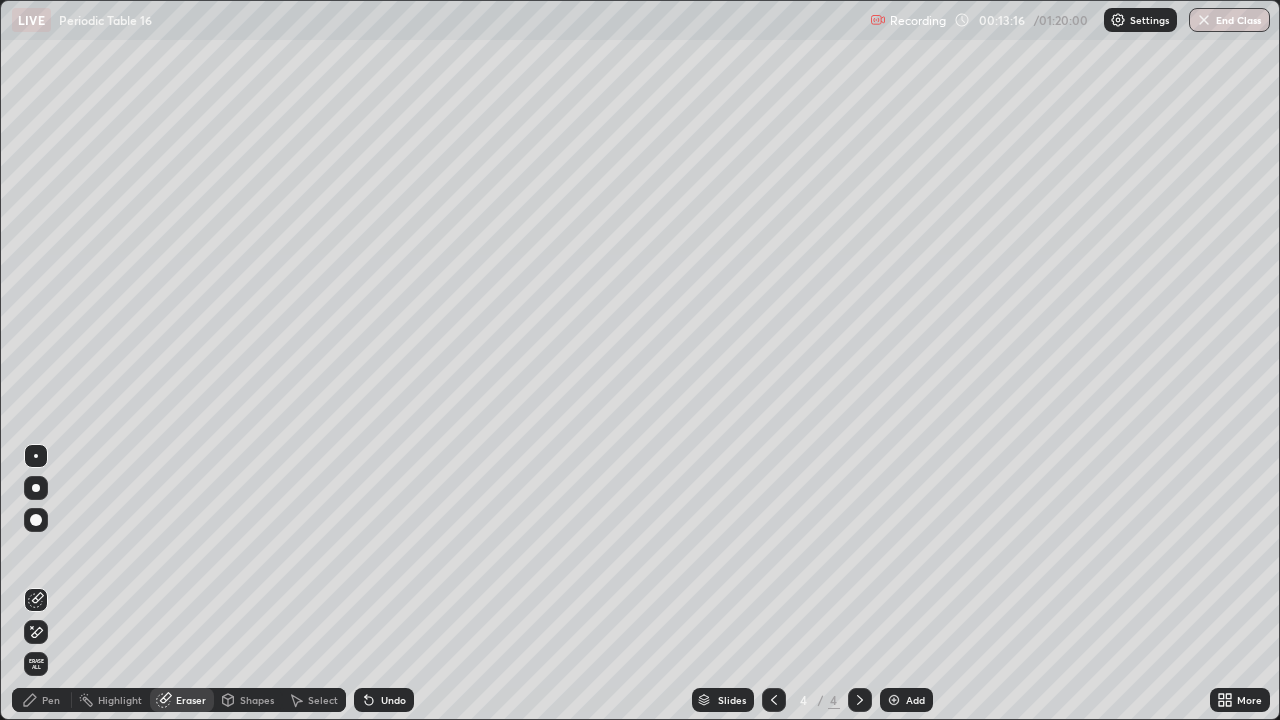 click on "Pen" at bounding box center [51, 700] 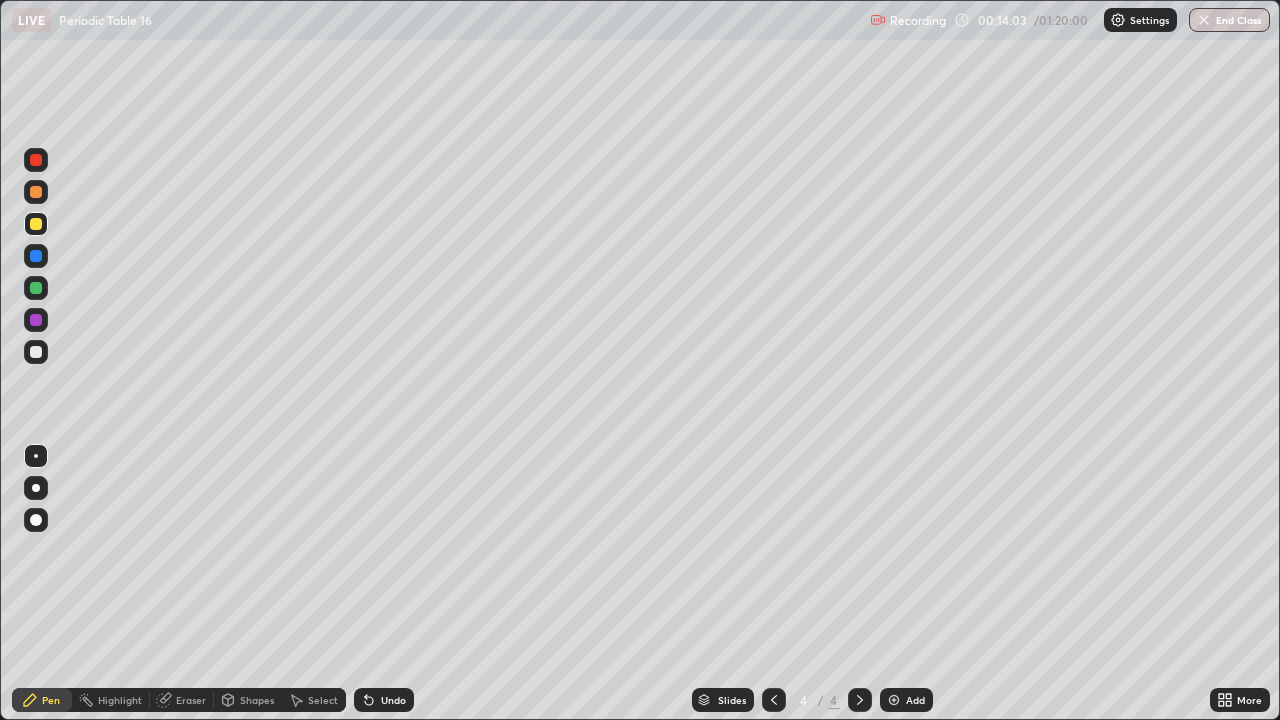 click at bounding box center [36, 288] 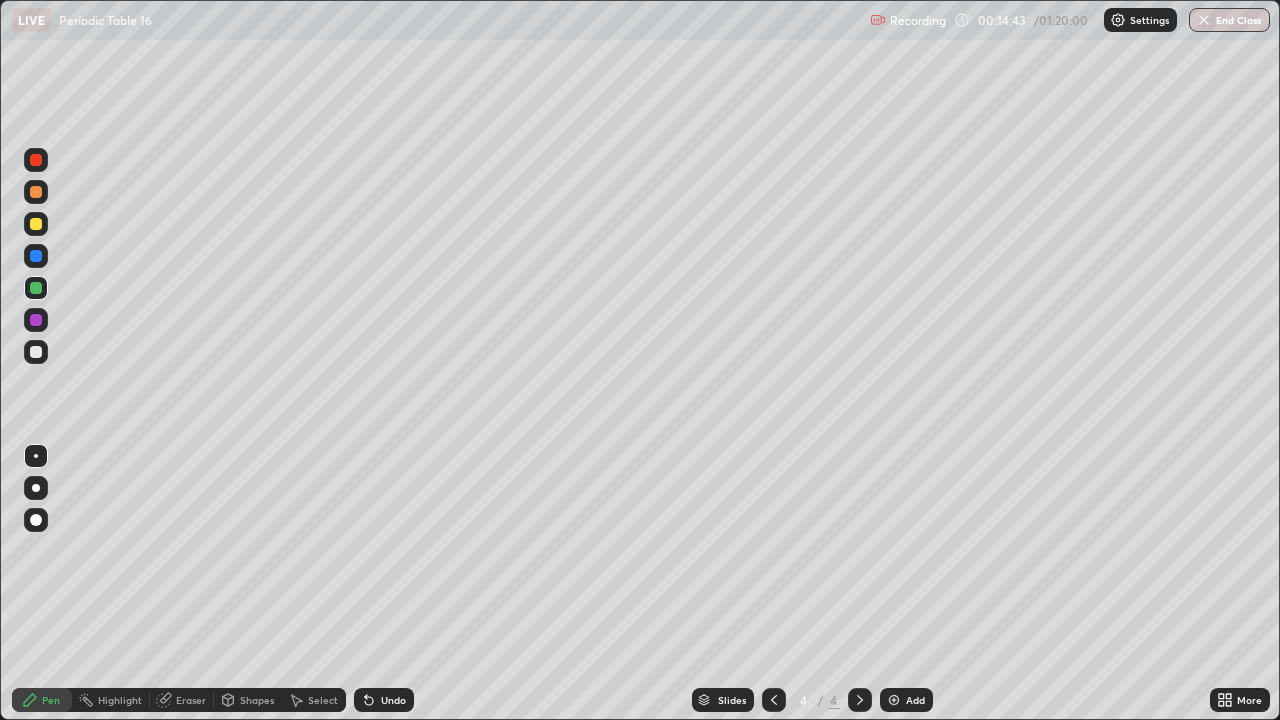 click on "Eraser" at bounding box center [191, 700] 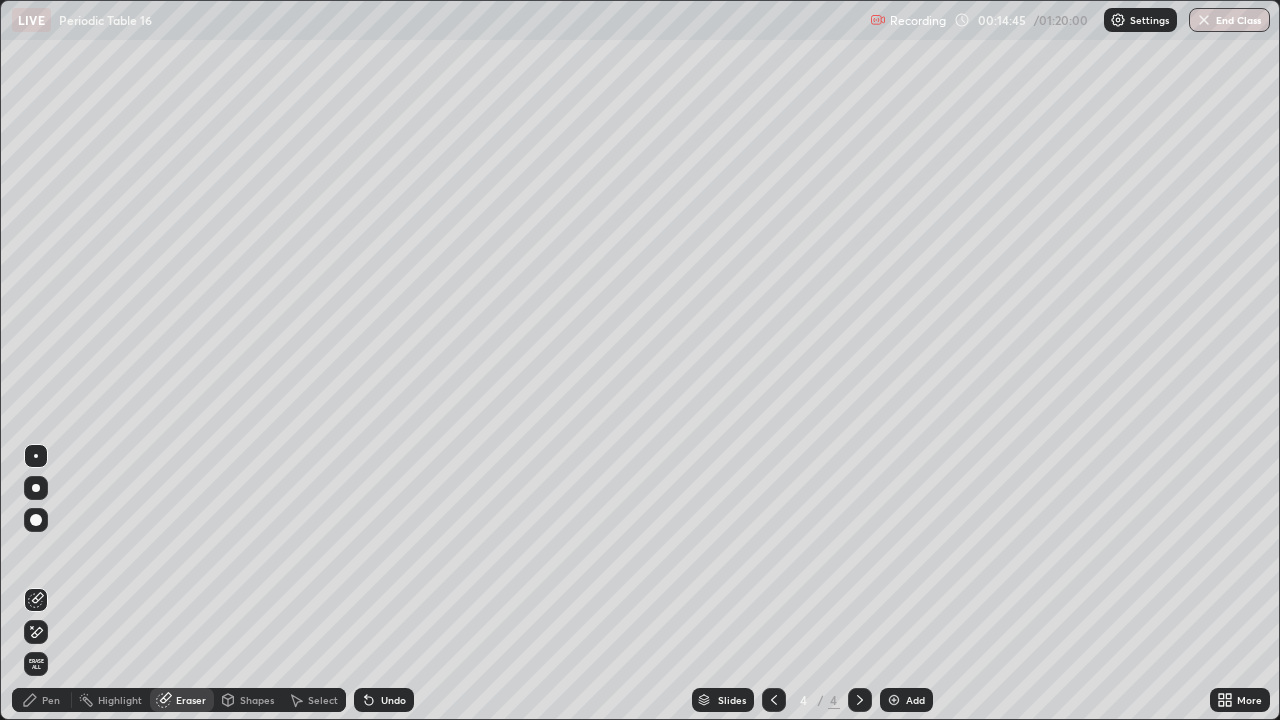 click on "Pen" at bounding box center (51, 700) 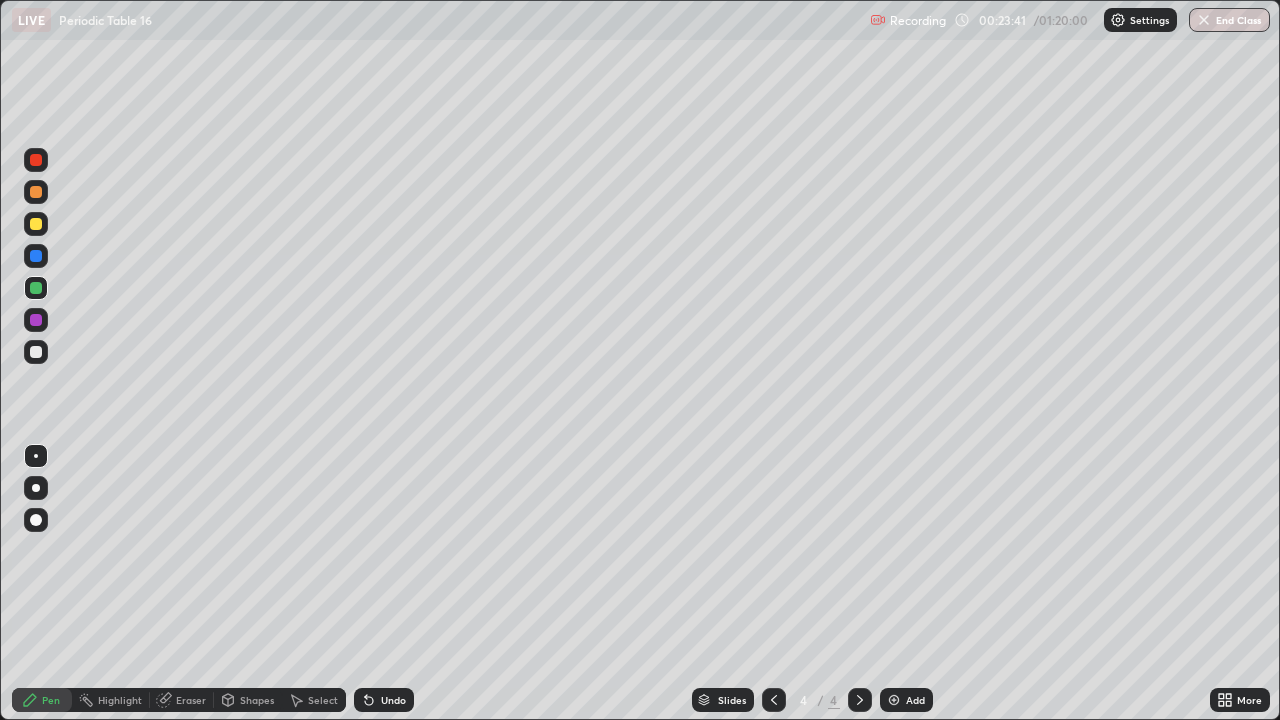 click on "Eraser" at bounding box center (191, 700) 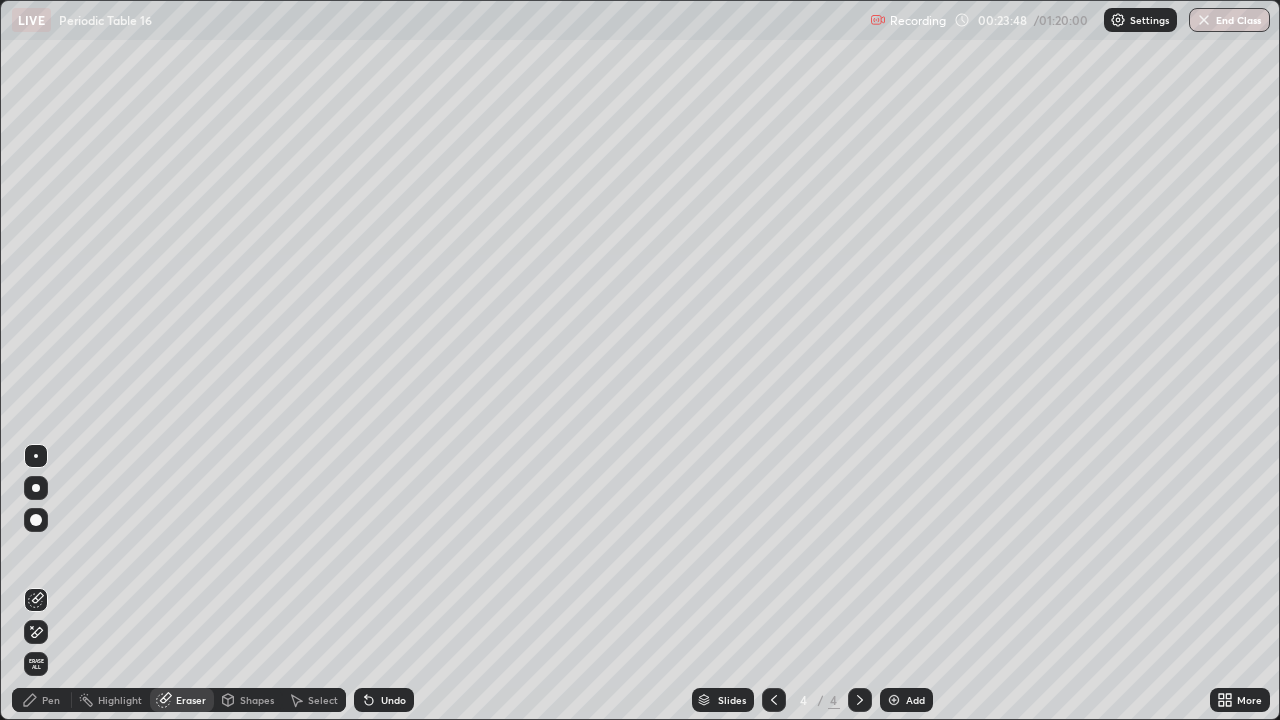click on "Pen" at bounding box center [51, 700] 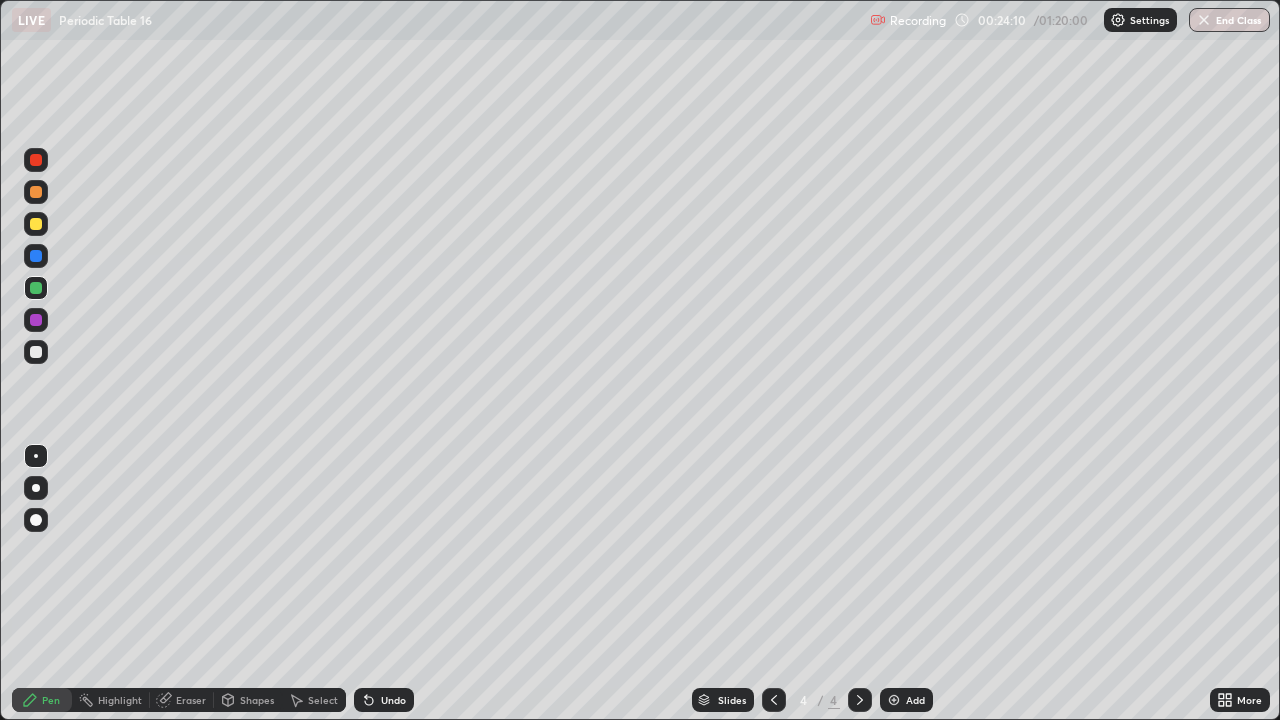 click on "Eraser" at bounding box center (191, 700) 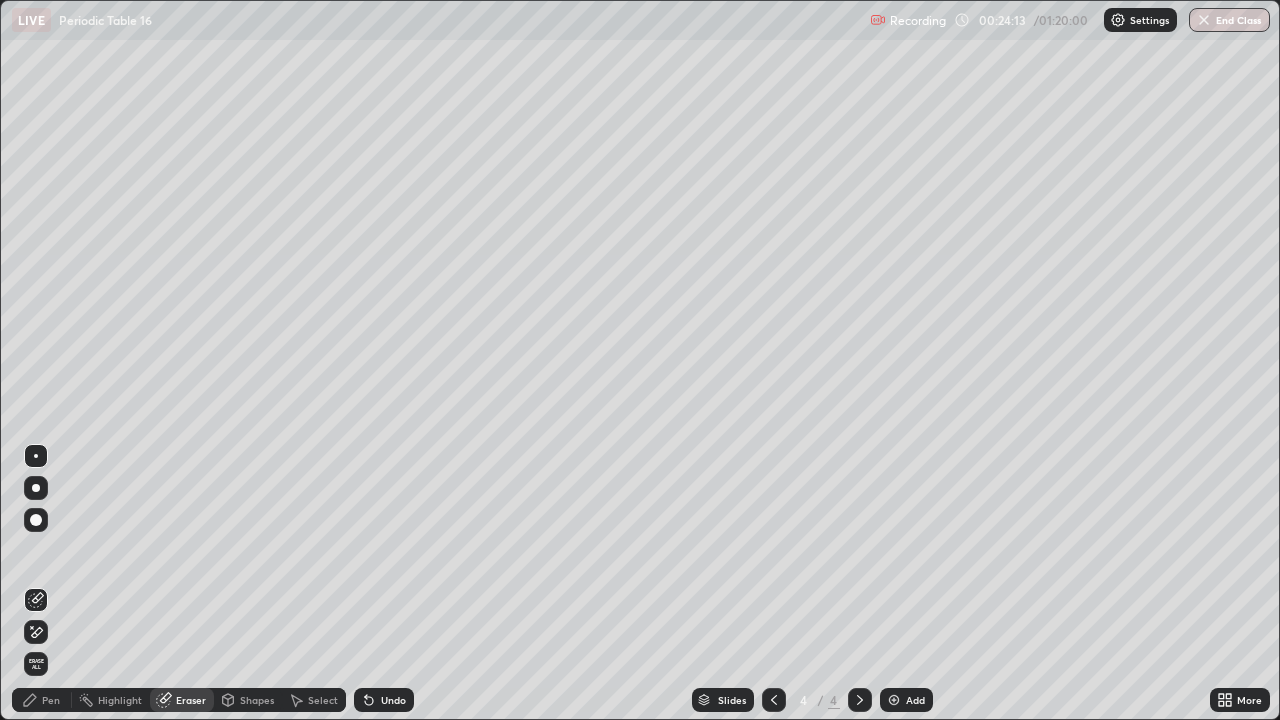 click on "Pen" at bounding box center [51, 700] 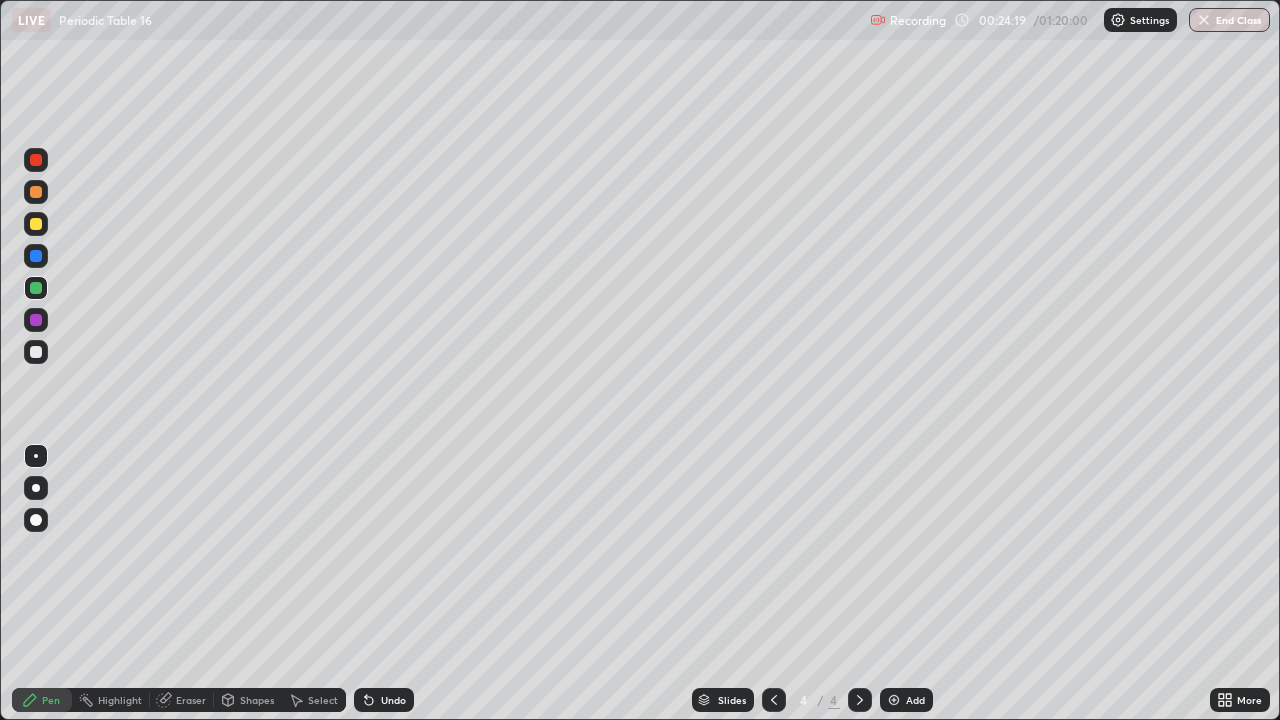 click on "Eraser" at bounding box center [191, 700] 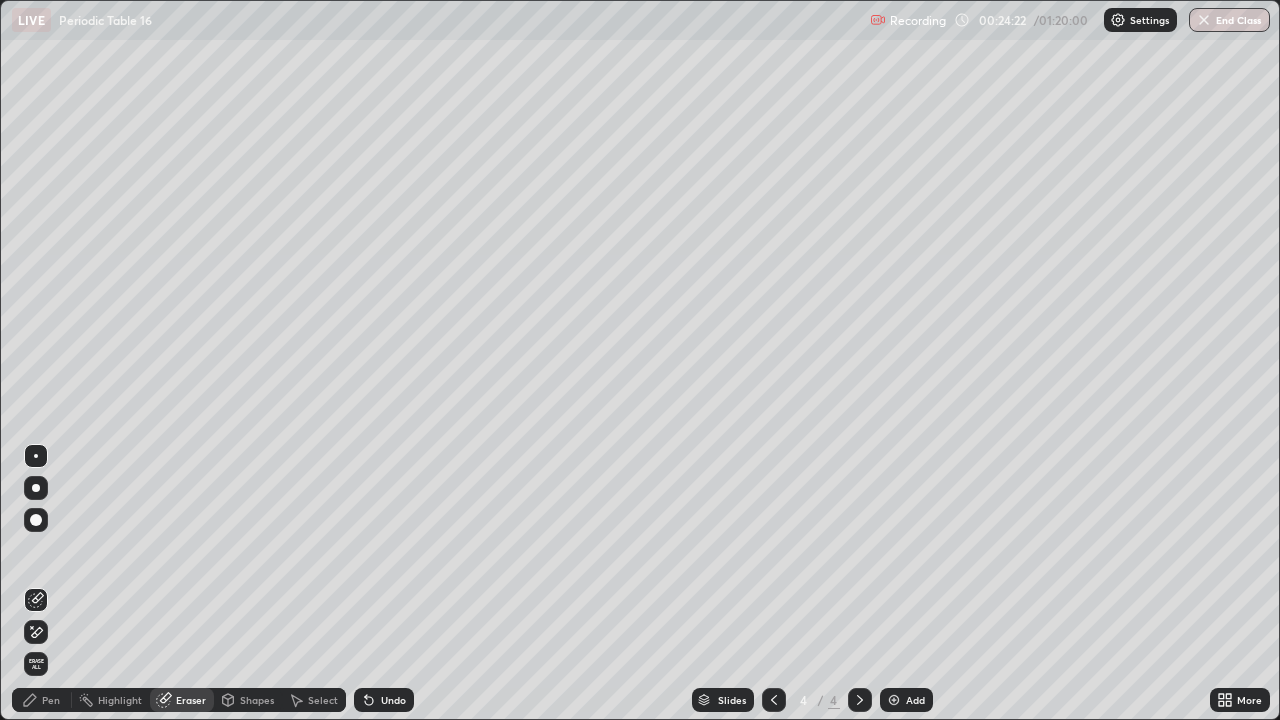 click on "Pen" at bounding box center [51, 700] 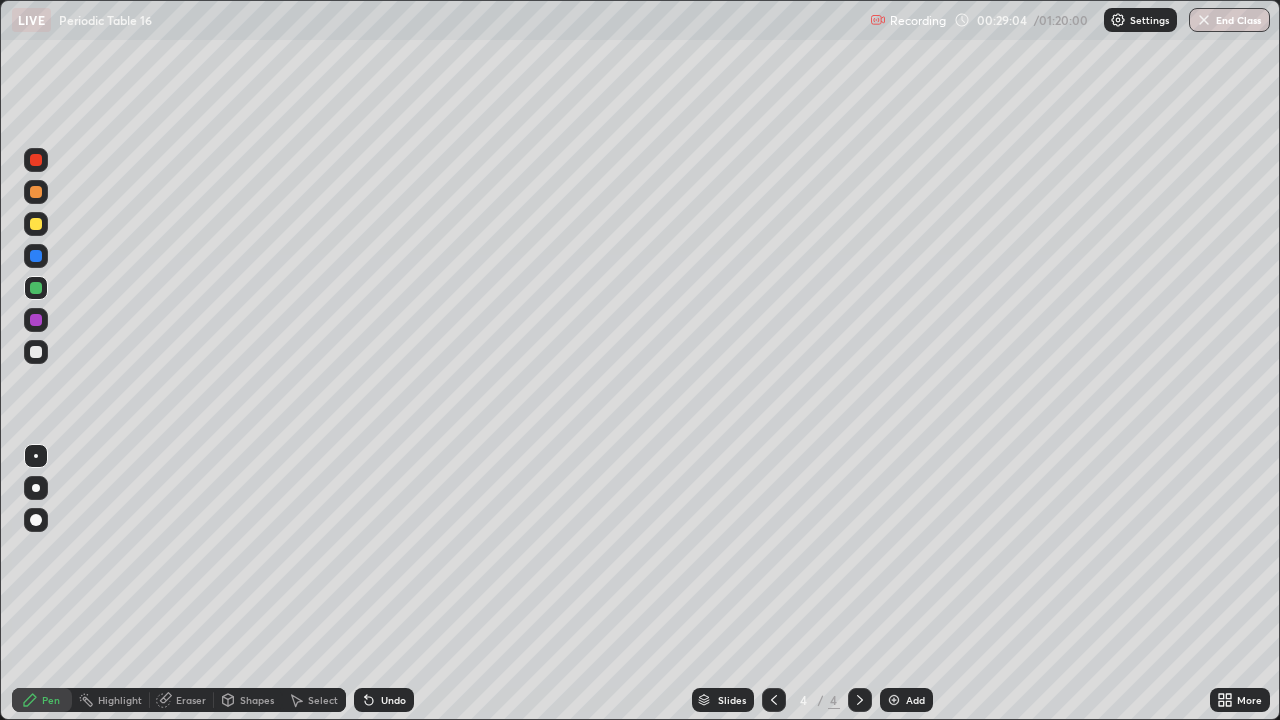 click at bounding box center (894, 700) 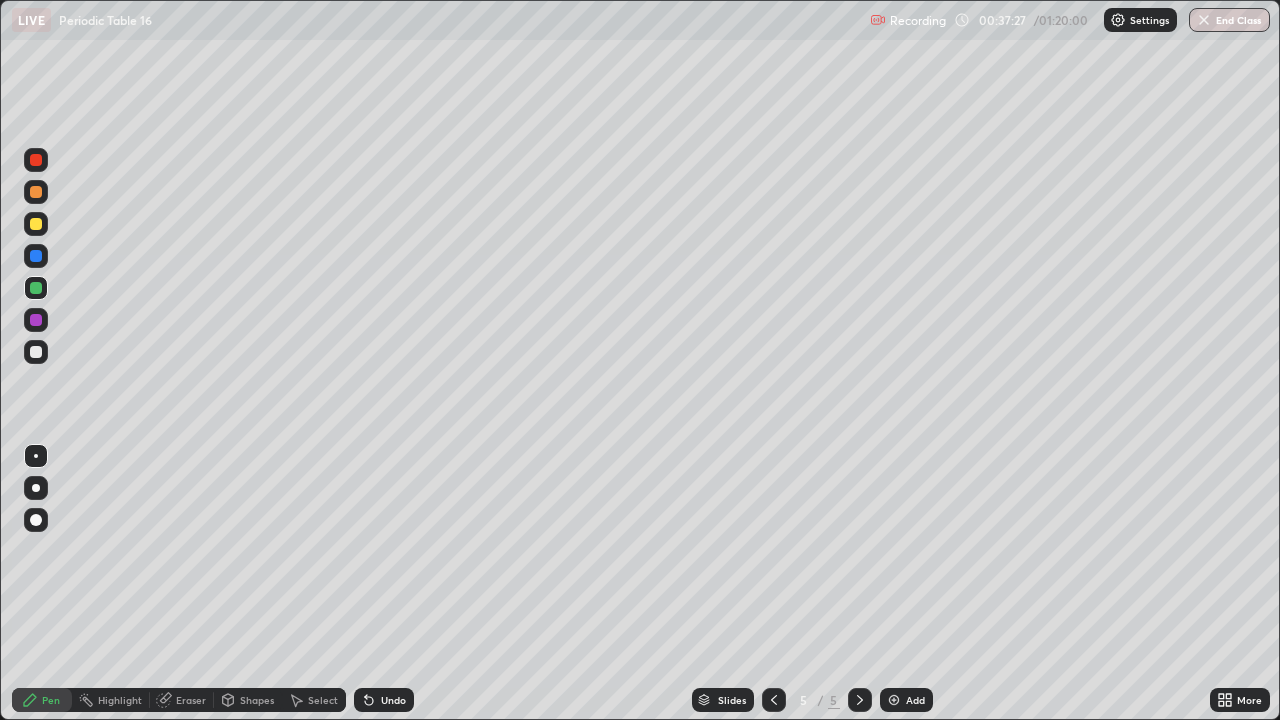 click on "Eraser" at bounding box center [191, 700] 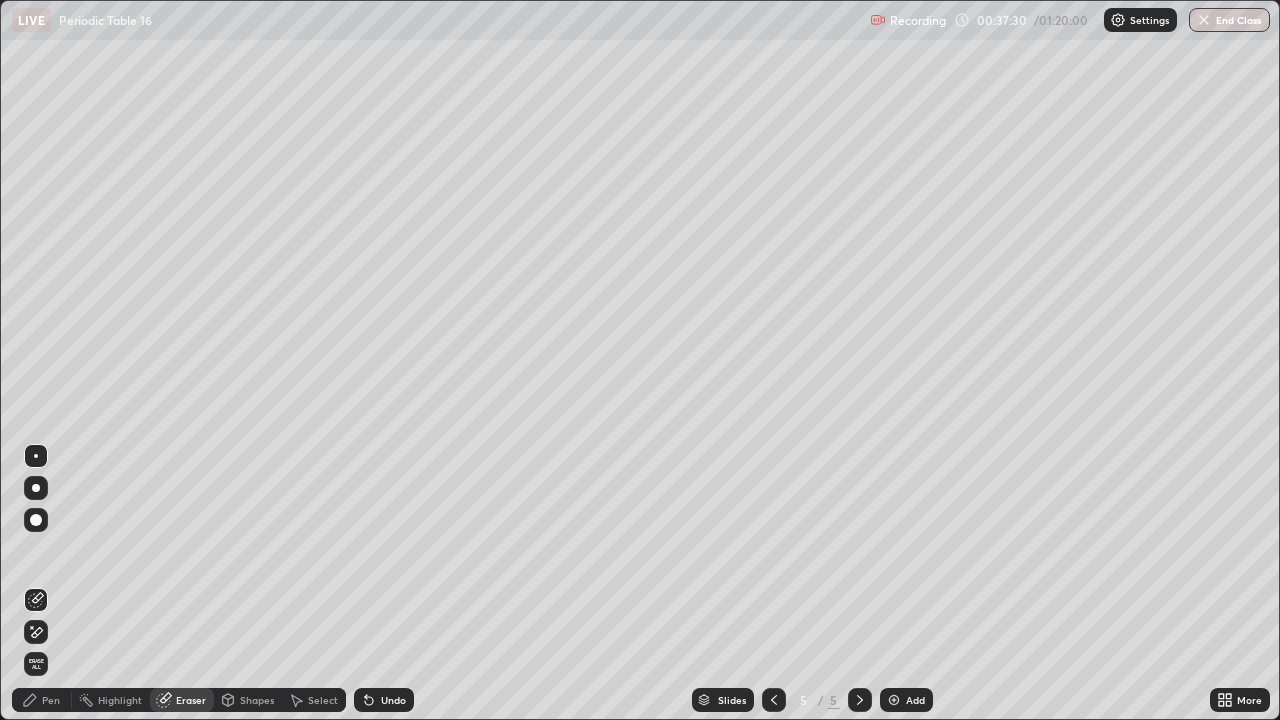 click on "Pen" at bounding box center [51, 700] 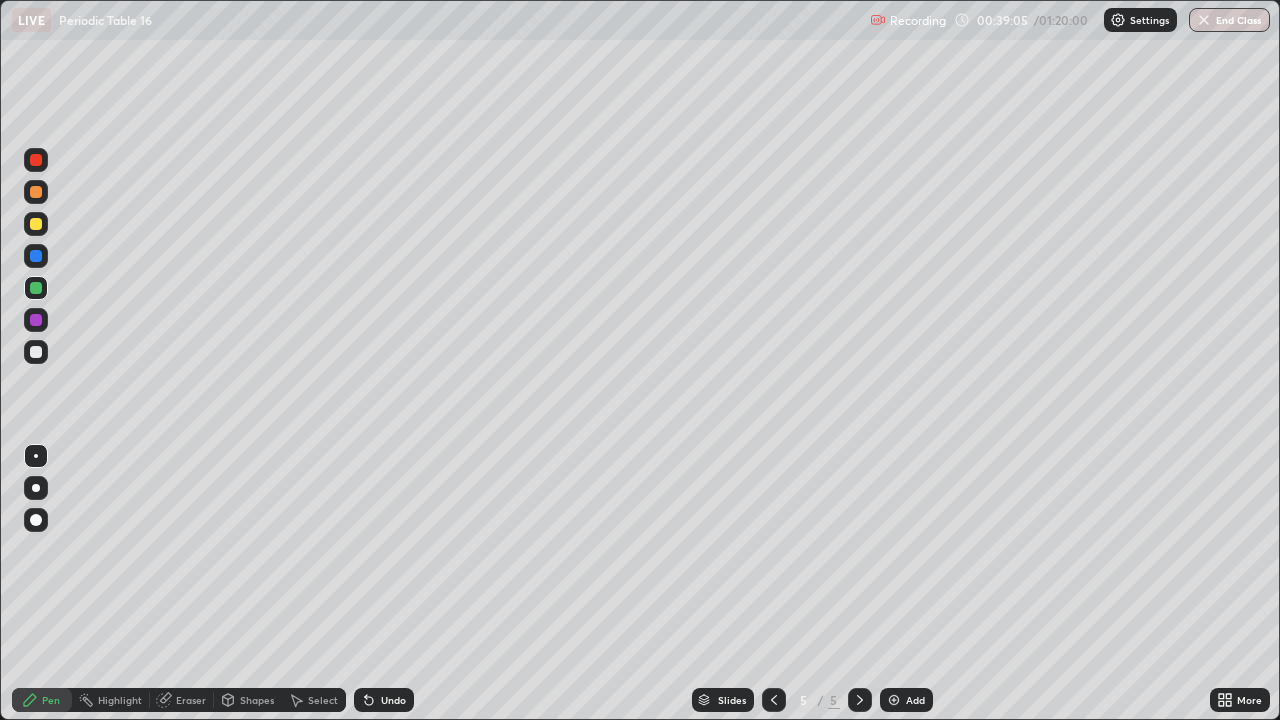 click on "Shapes" at bounding box center [257, 700] 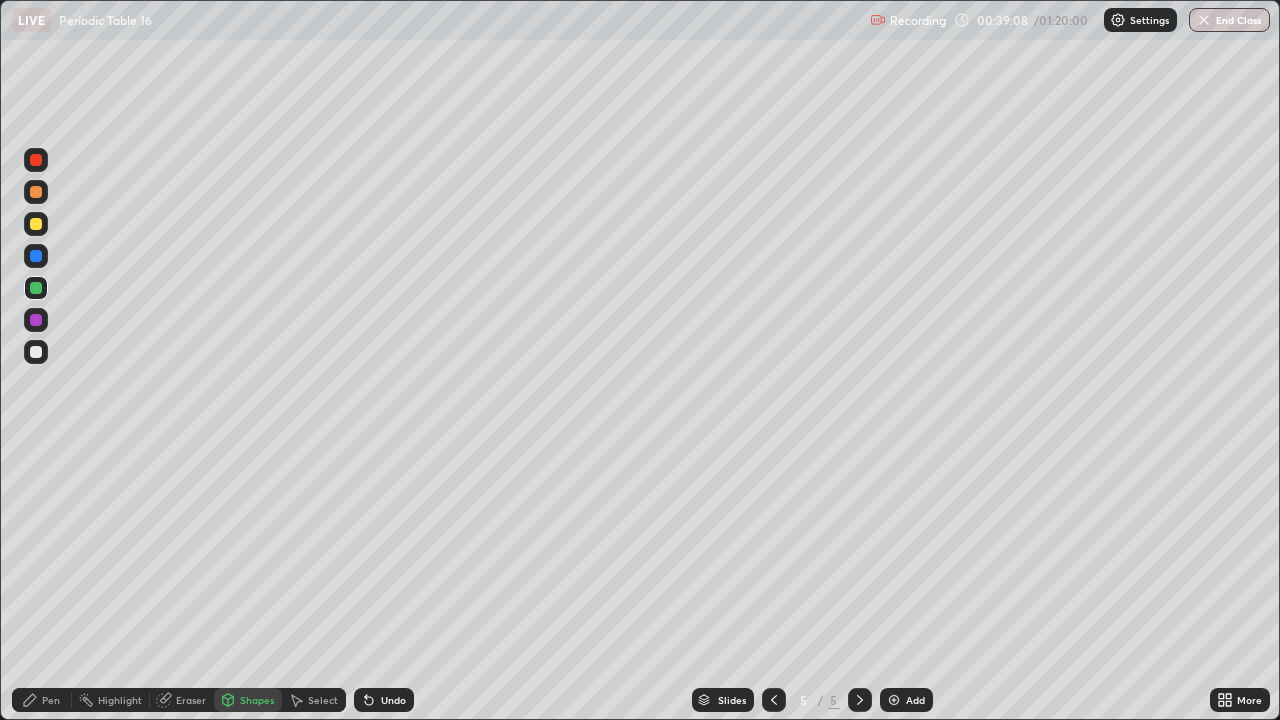 click on "Pen" at bounding box center [51, 700] 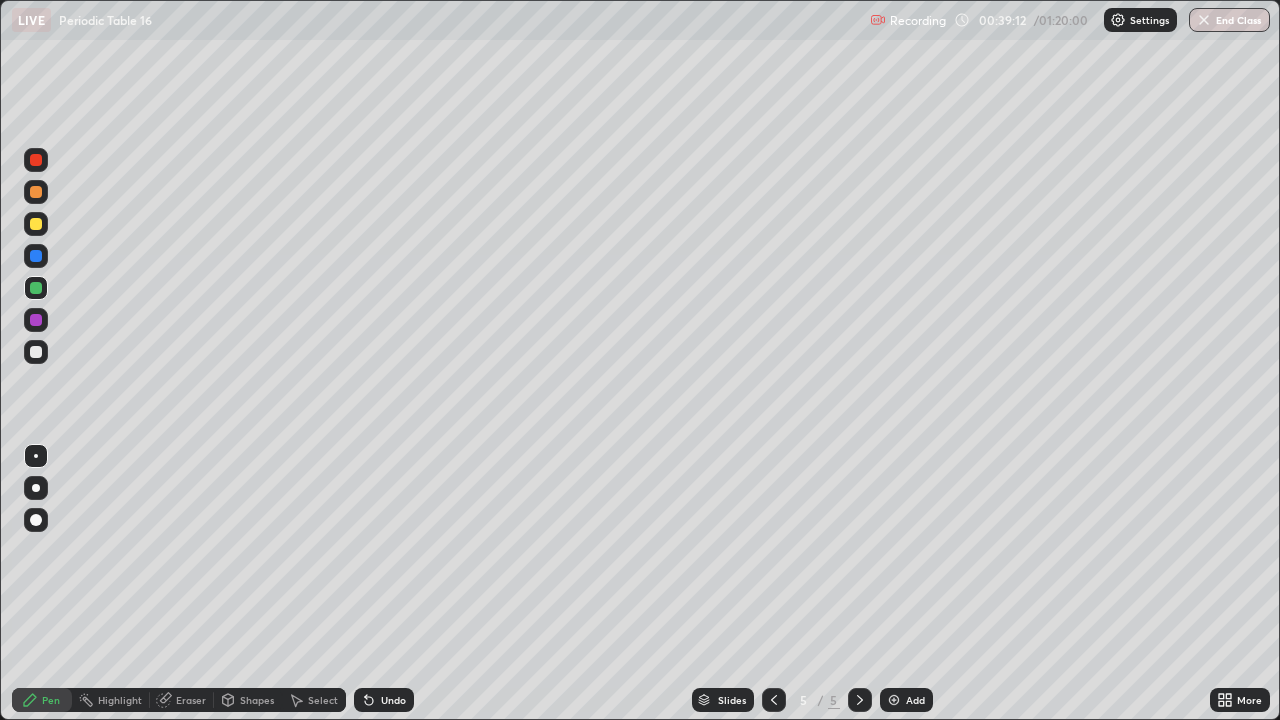 click on "Eraser" at bounding box center [191, 700] 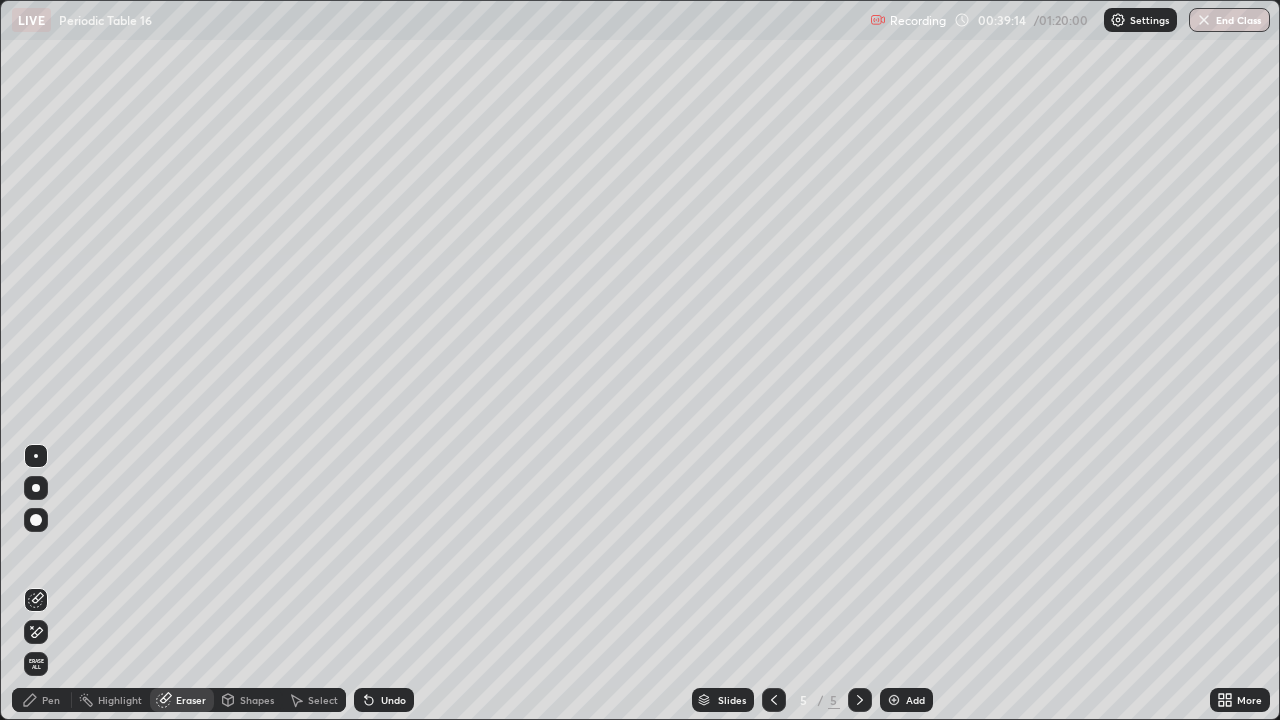 click on "Pen" at bounding box center (51, 700) 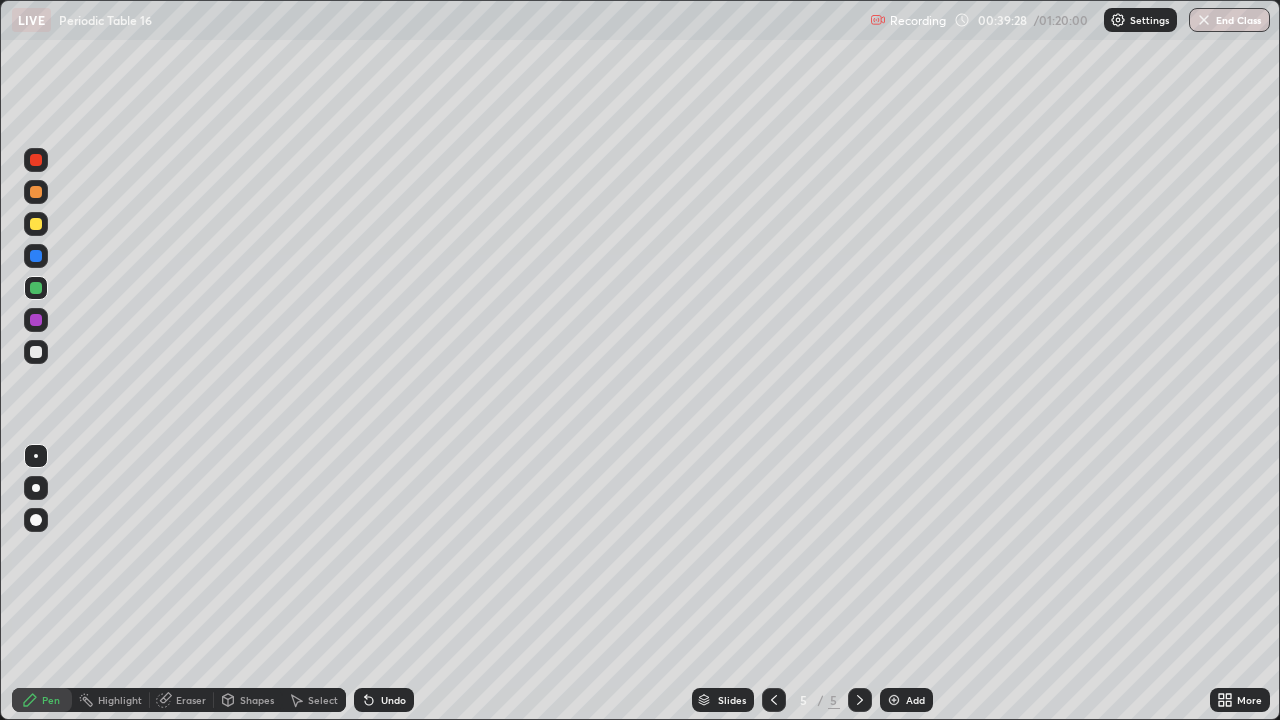 click on "Eraser" at bounding box center [191, 700] 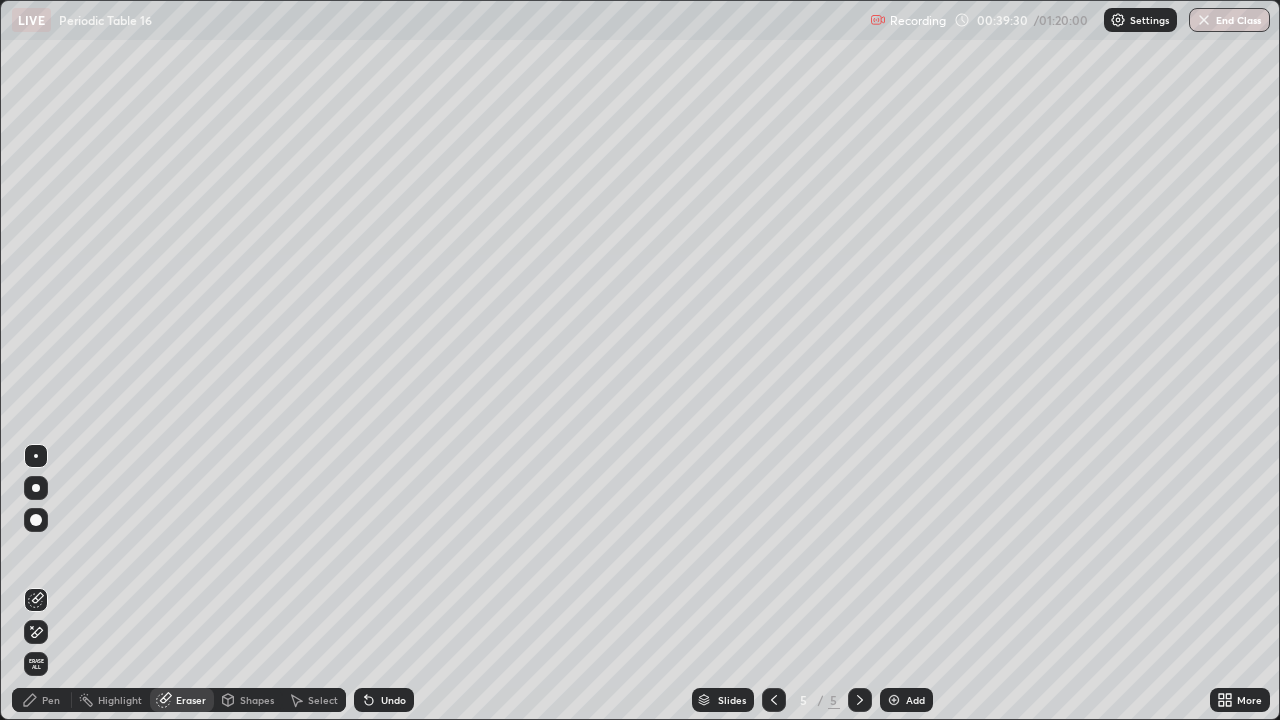 click on "Pen" at bounding box center [51, 700] 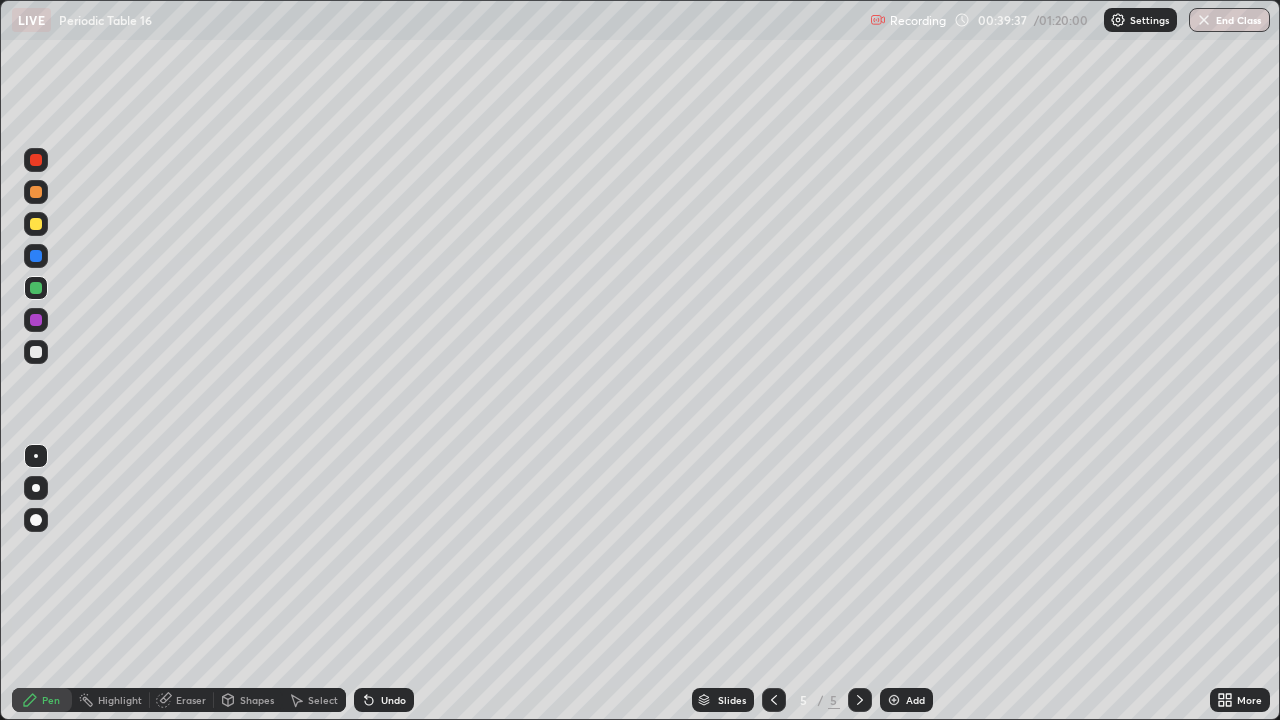 click on "Eraser" at bounding box center (191, 700) 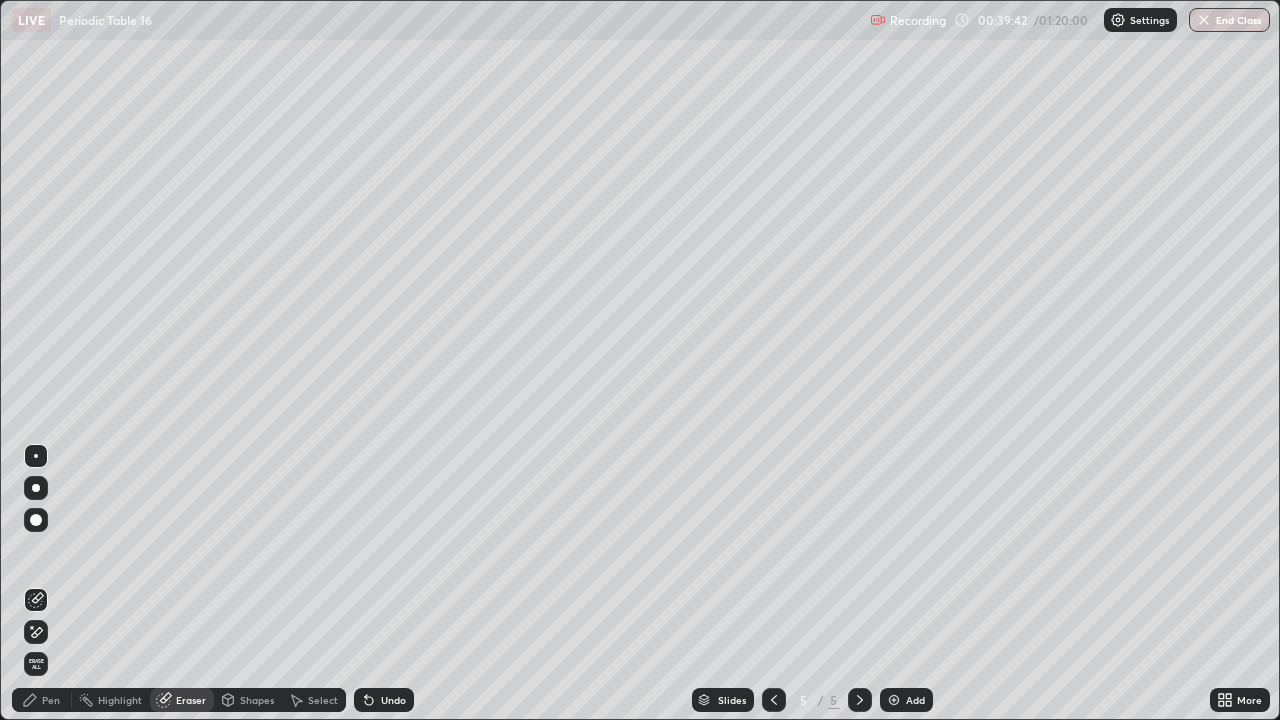 click on "Pen" at bounding box center (51, 700) 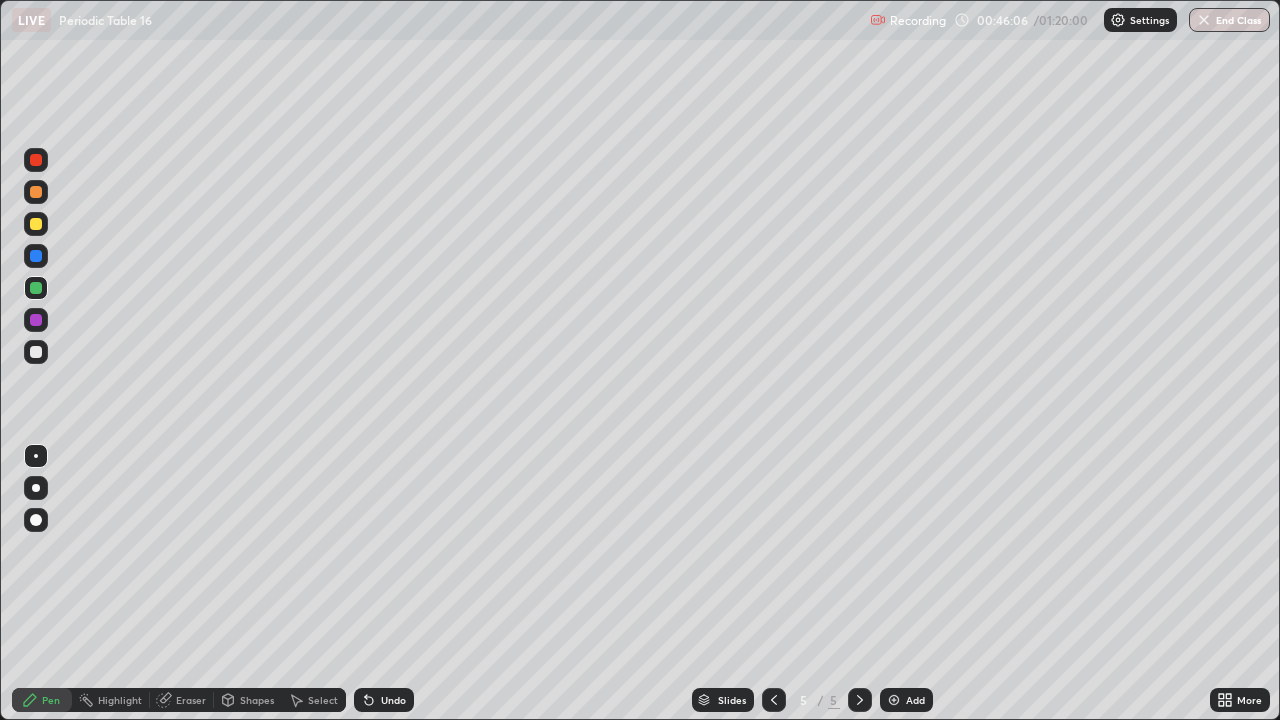 click at bounding box center [894, 700] 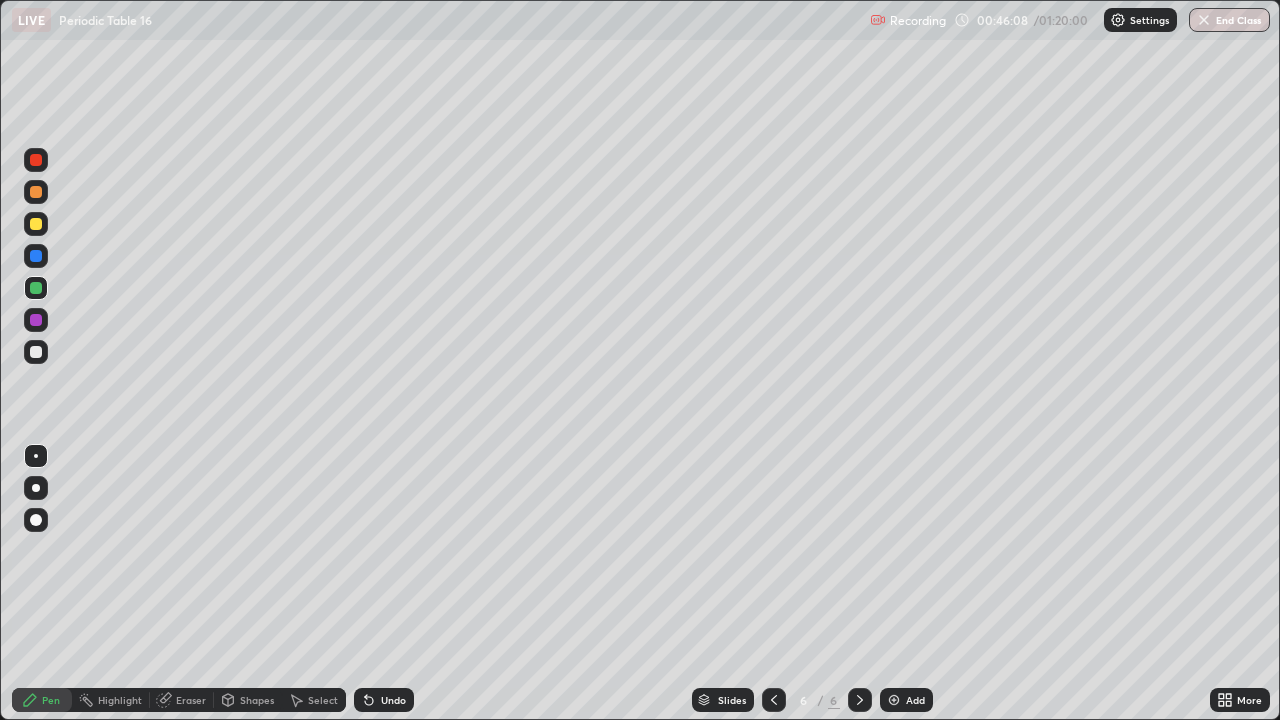 click at bounding box center (36, 192) 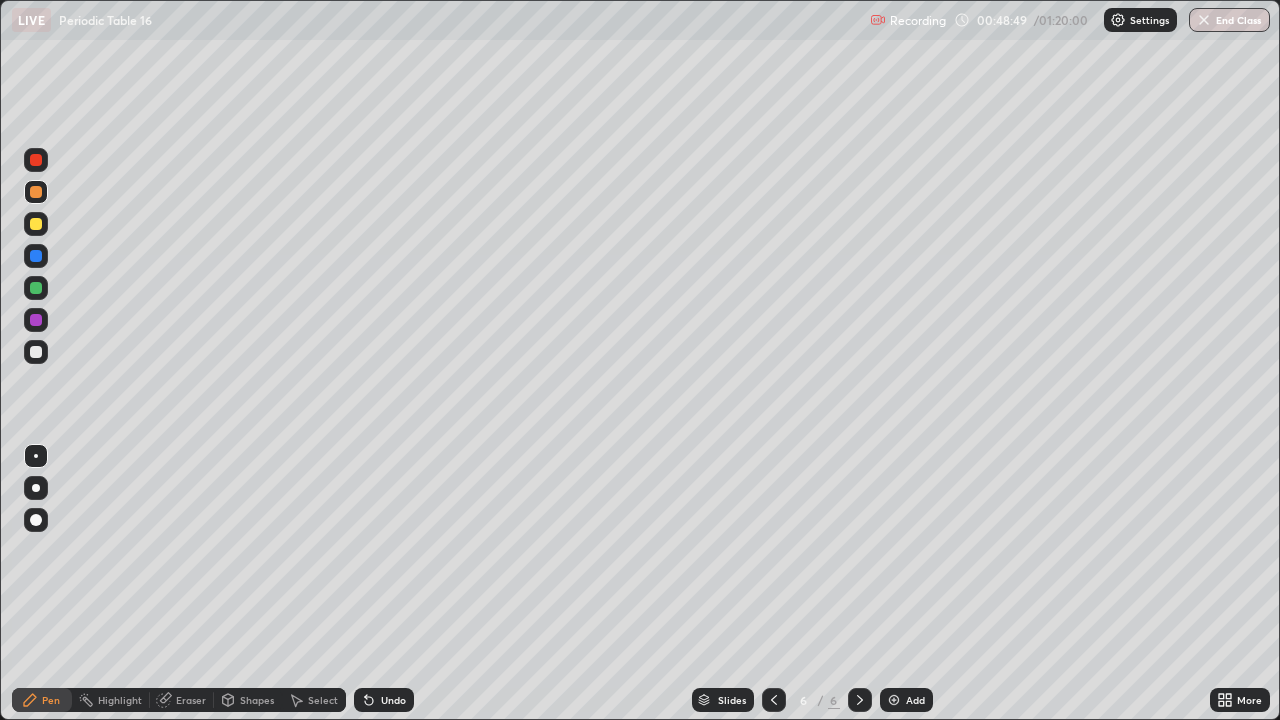 click on "Eraser" at bounding box center (191, 700) 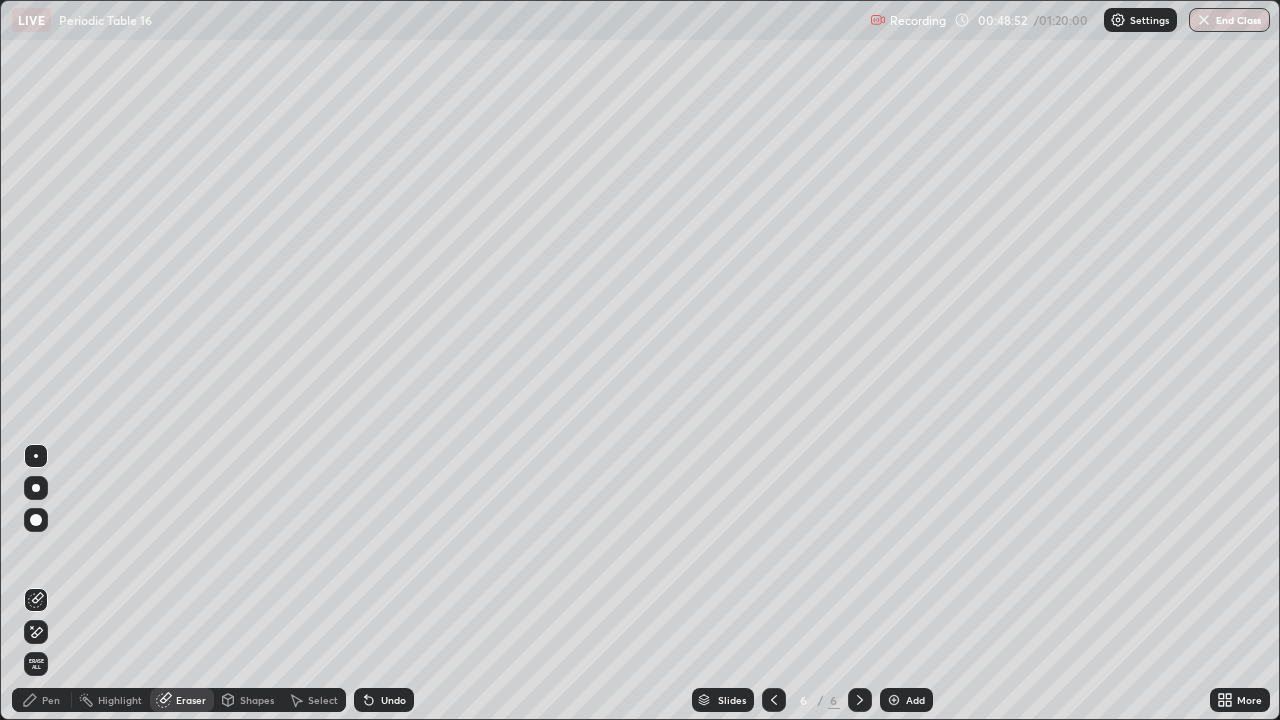click on "Pen" at bounding box center (51, 700) 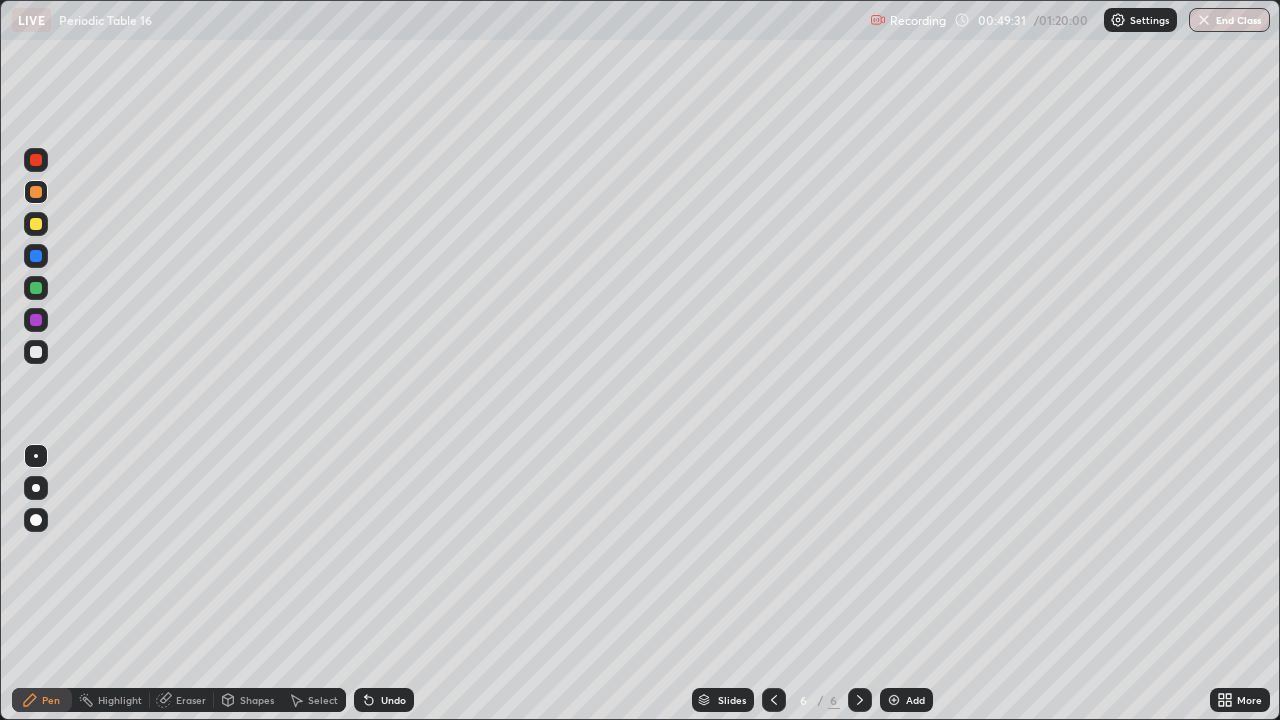 click at bounding box center (36, 224) 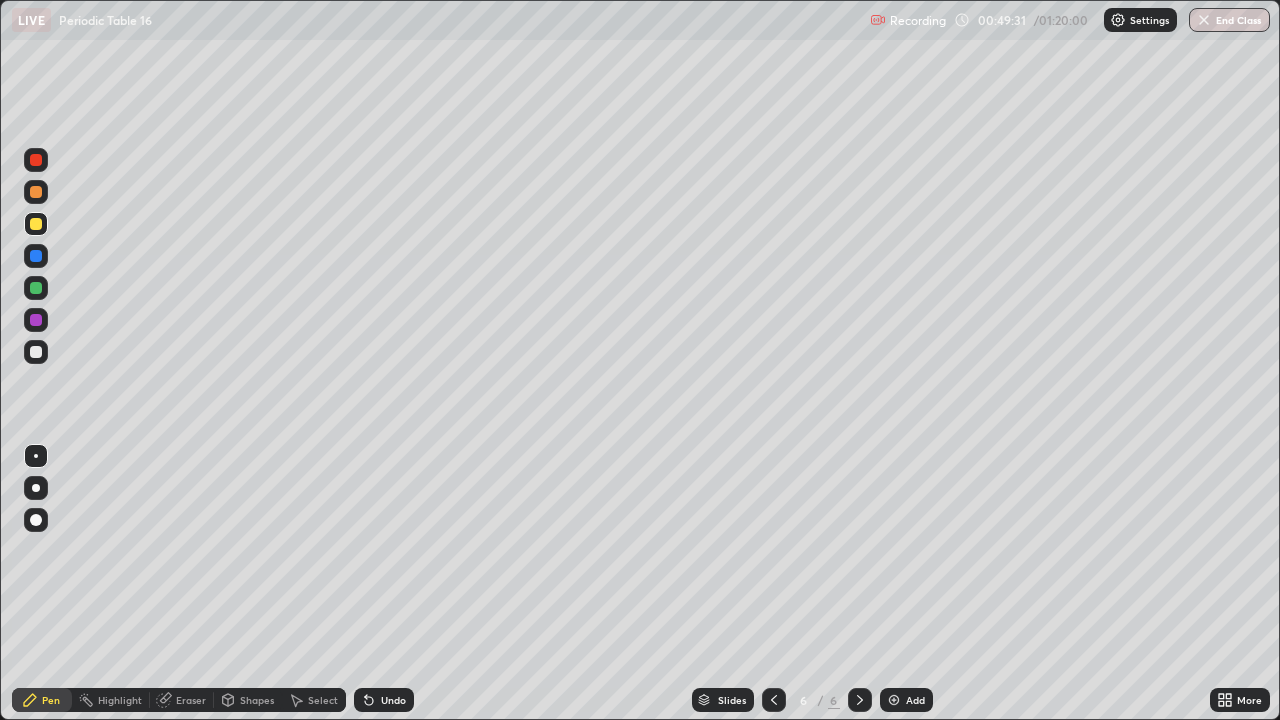 click at bounding box center (36, 224) 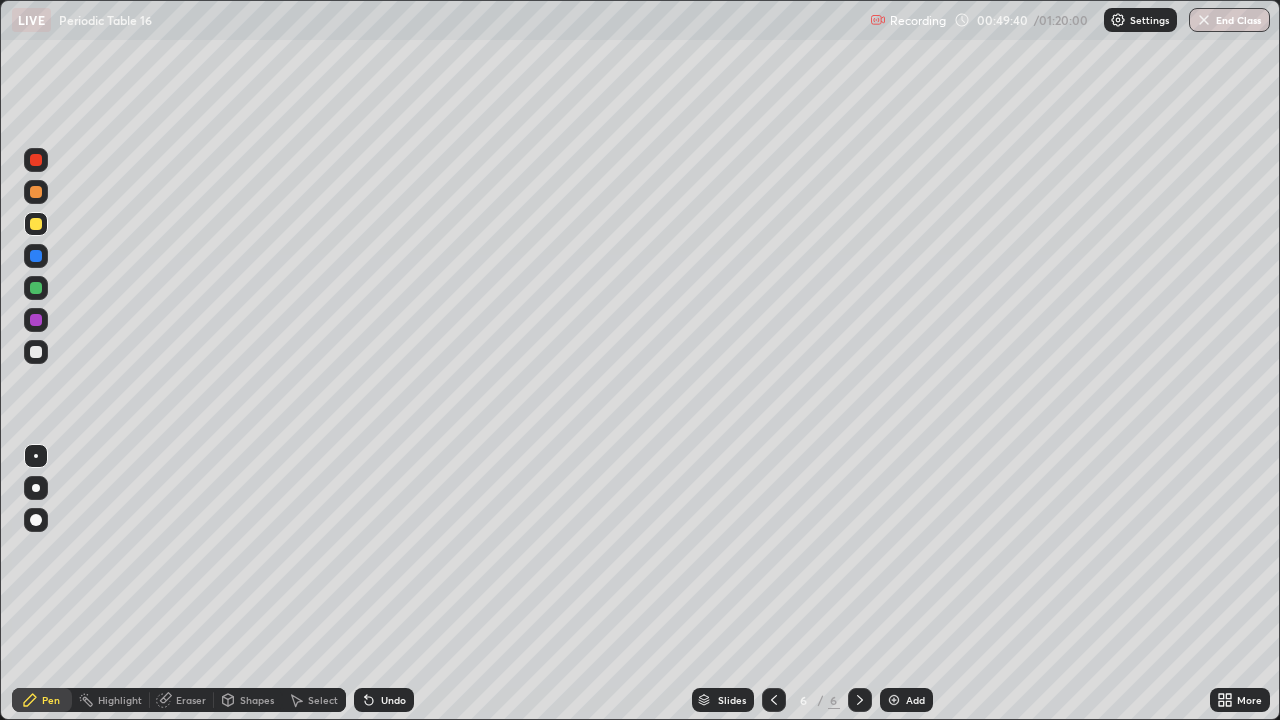 click on "Eraser" at bounding box center [191, 700] 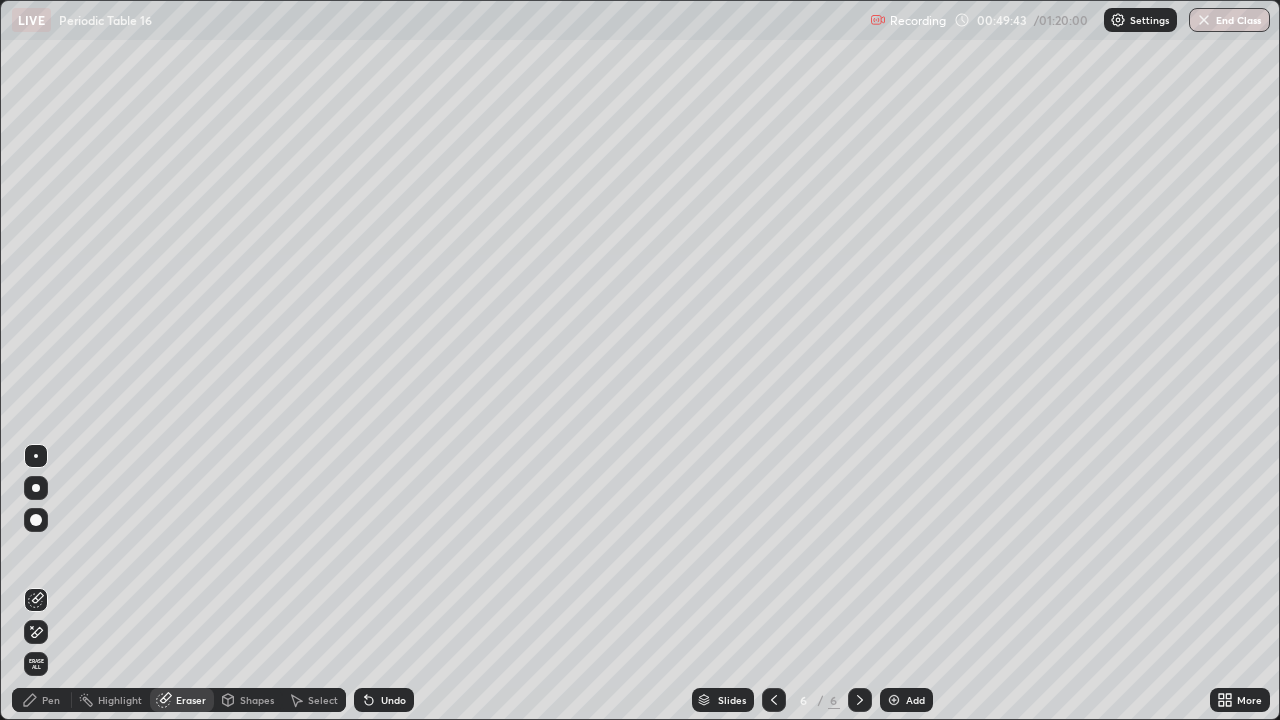 click on "Pen" at bounding box center (42, 700) 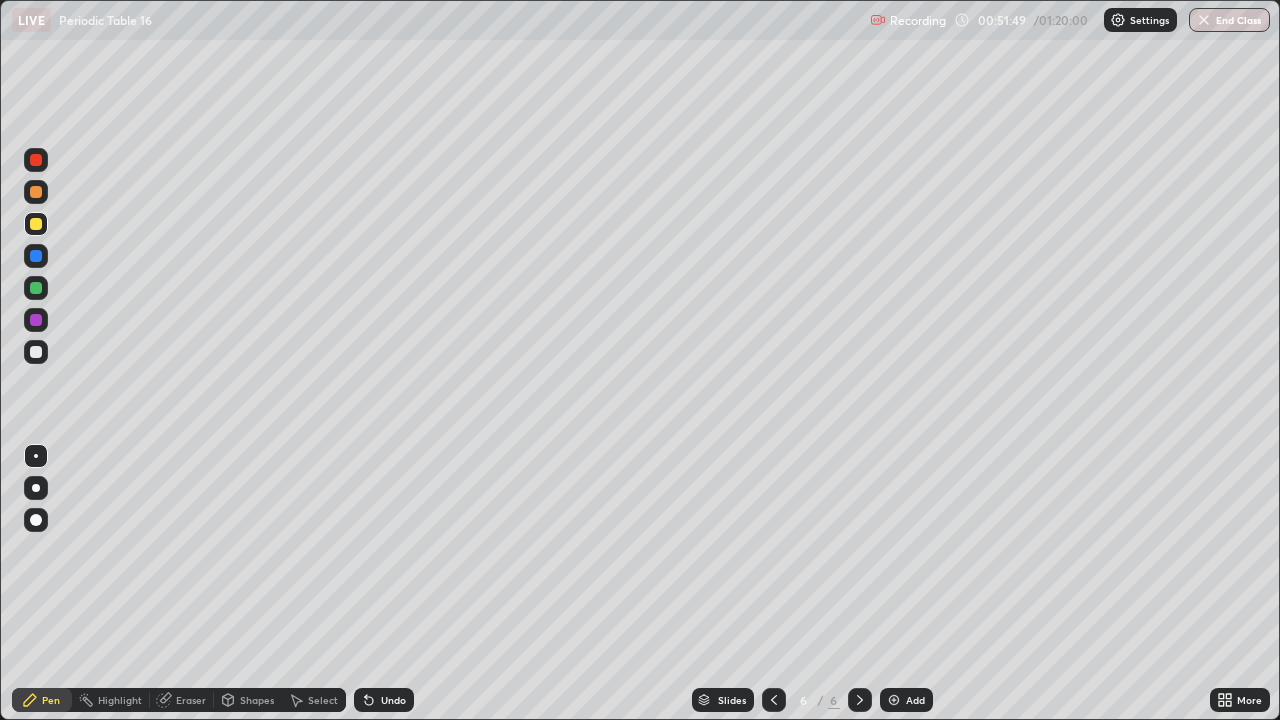 click on "Eraser" at bounding box center (191, 700) 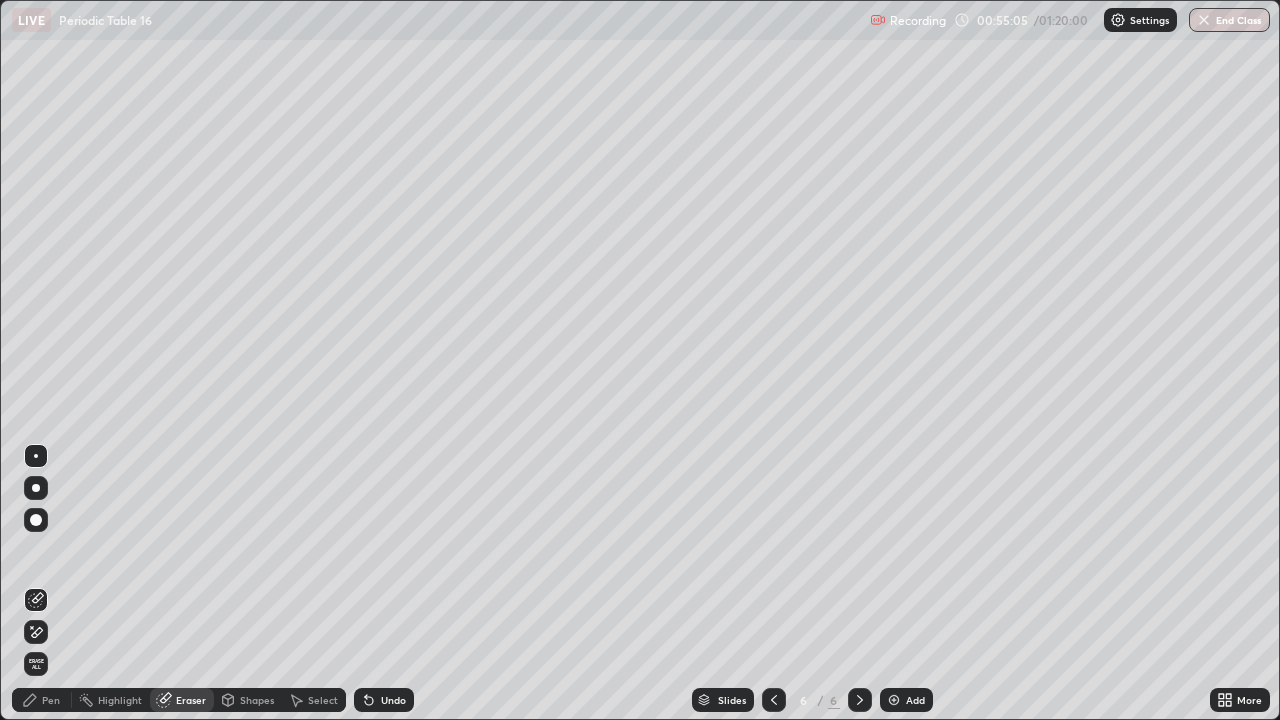 click on "Pen" at bounding box center (51, 700) 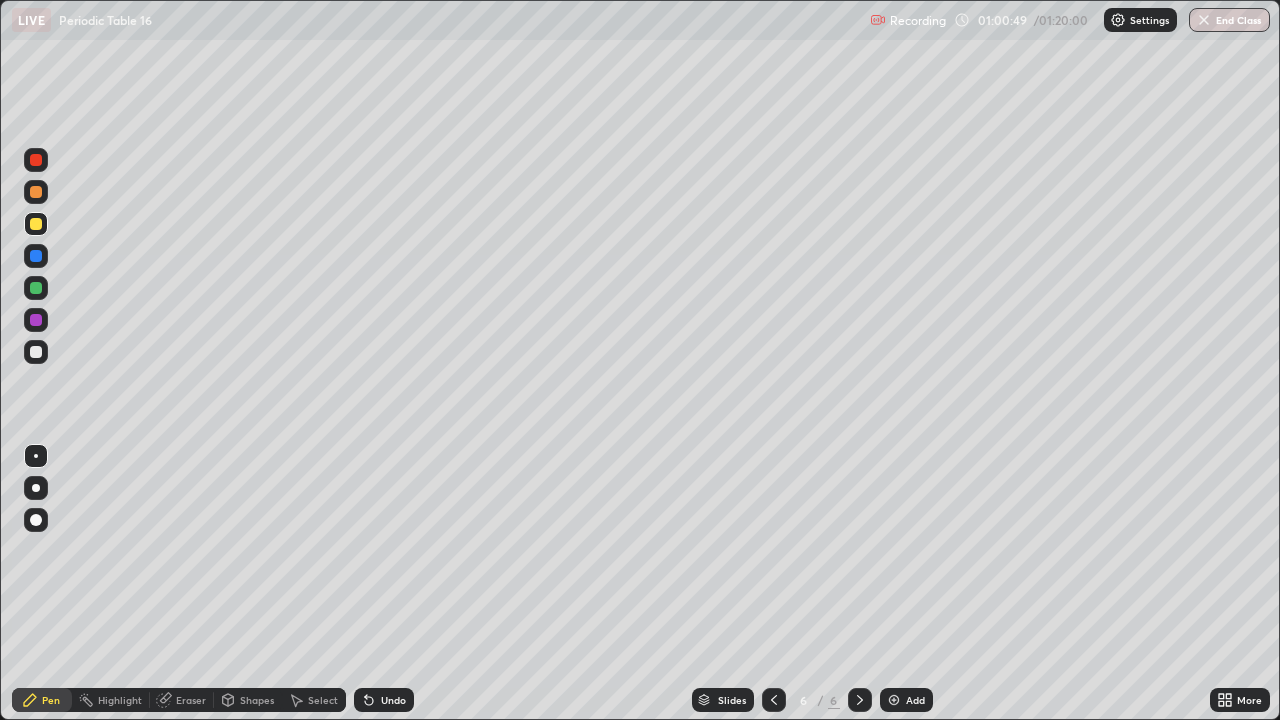 click at bounding box center [894, 700] 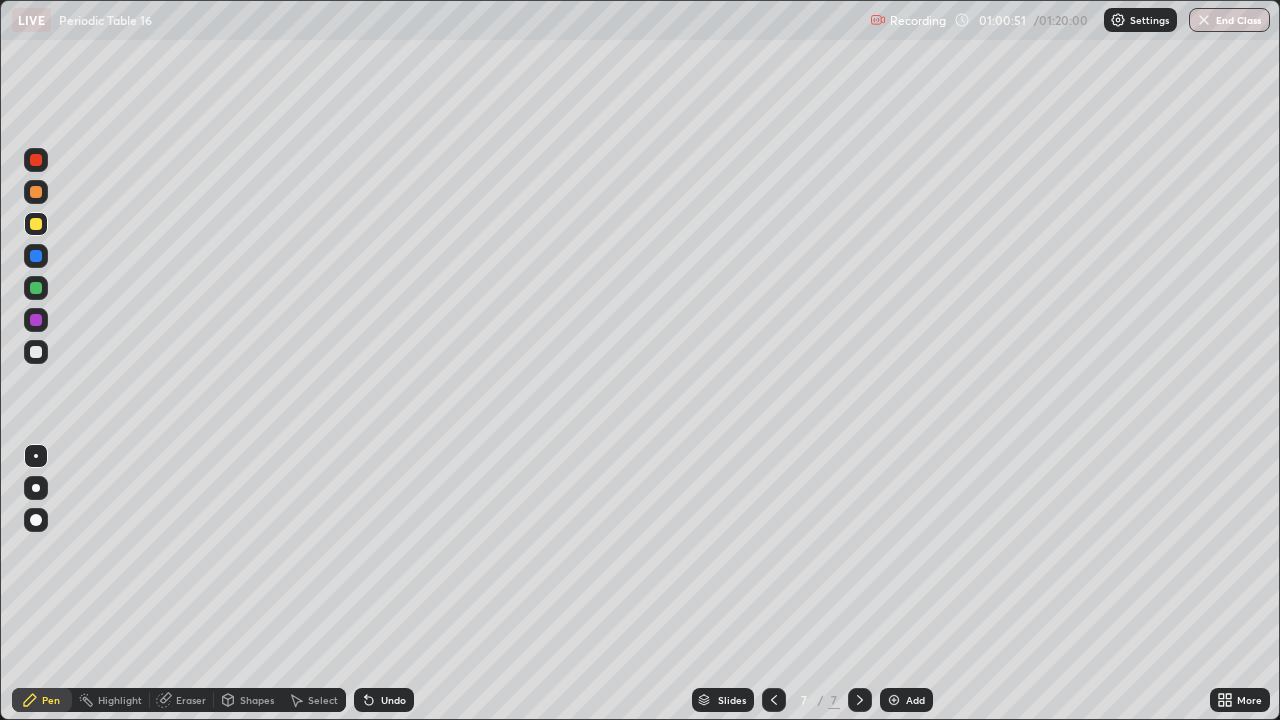 click at bounding box center (36, 192) 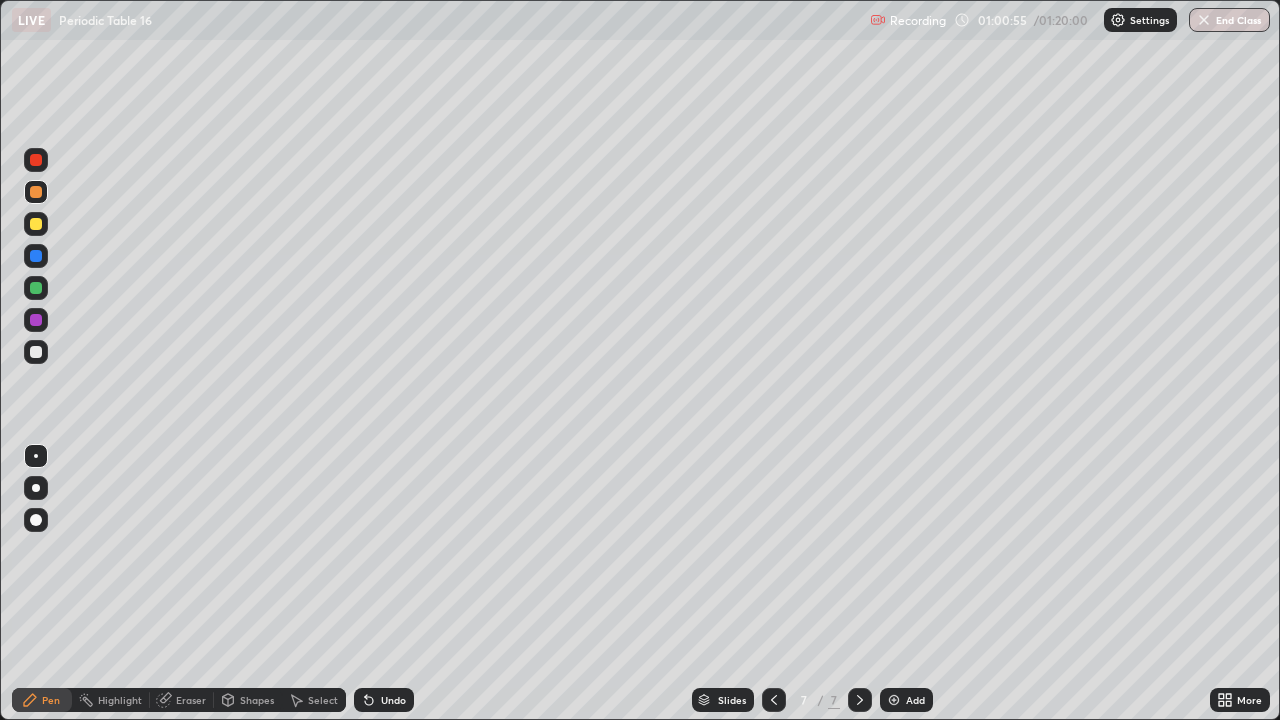 click at bounding box center [36, 224] 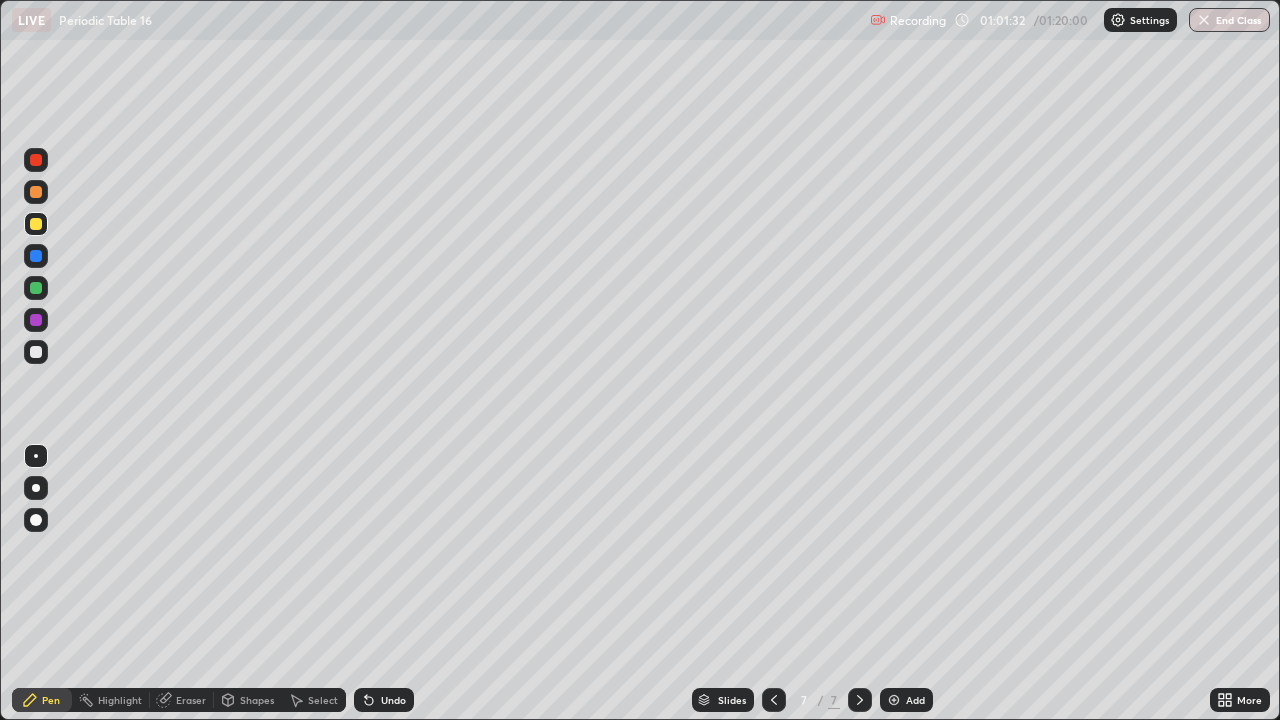 click at bounding box center (36, 192) 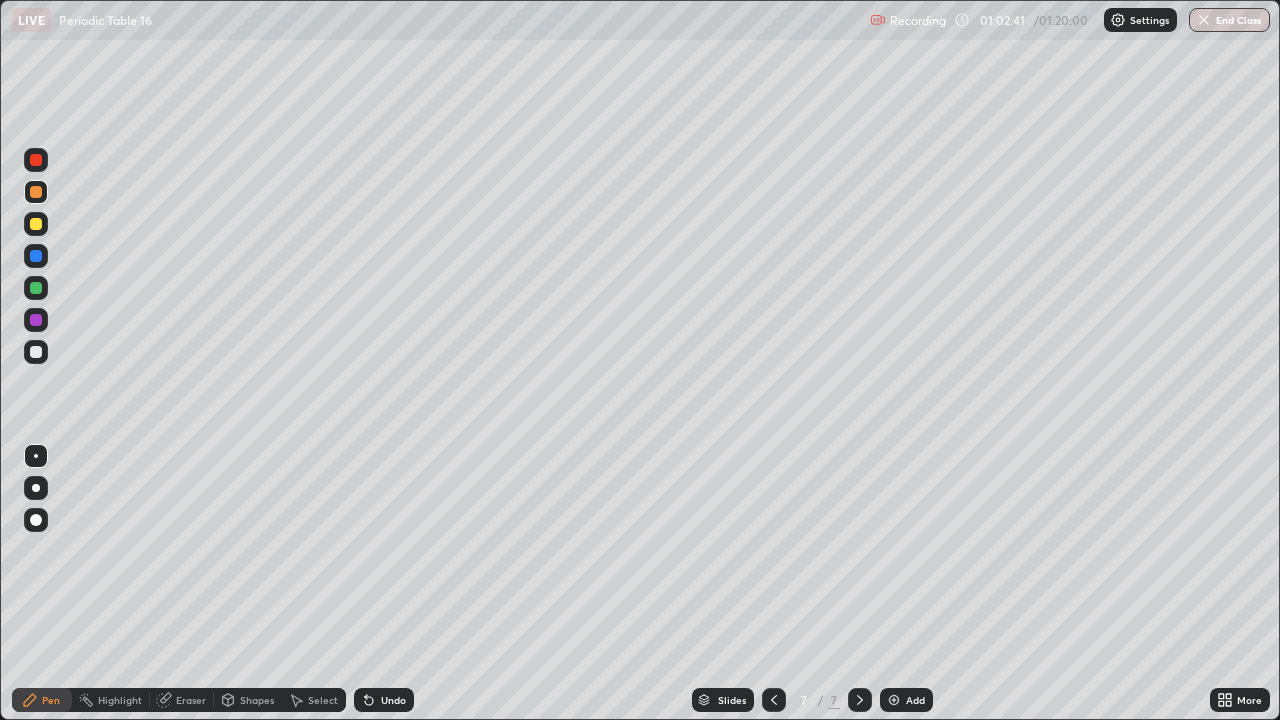 click at bounding box center (36, 224) 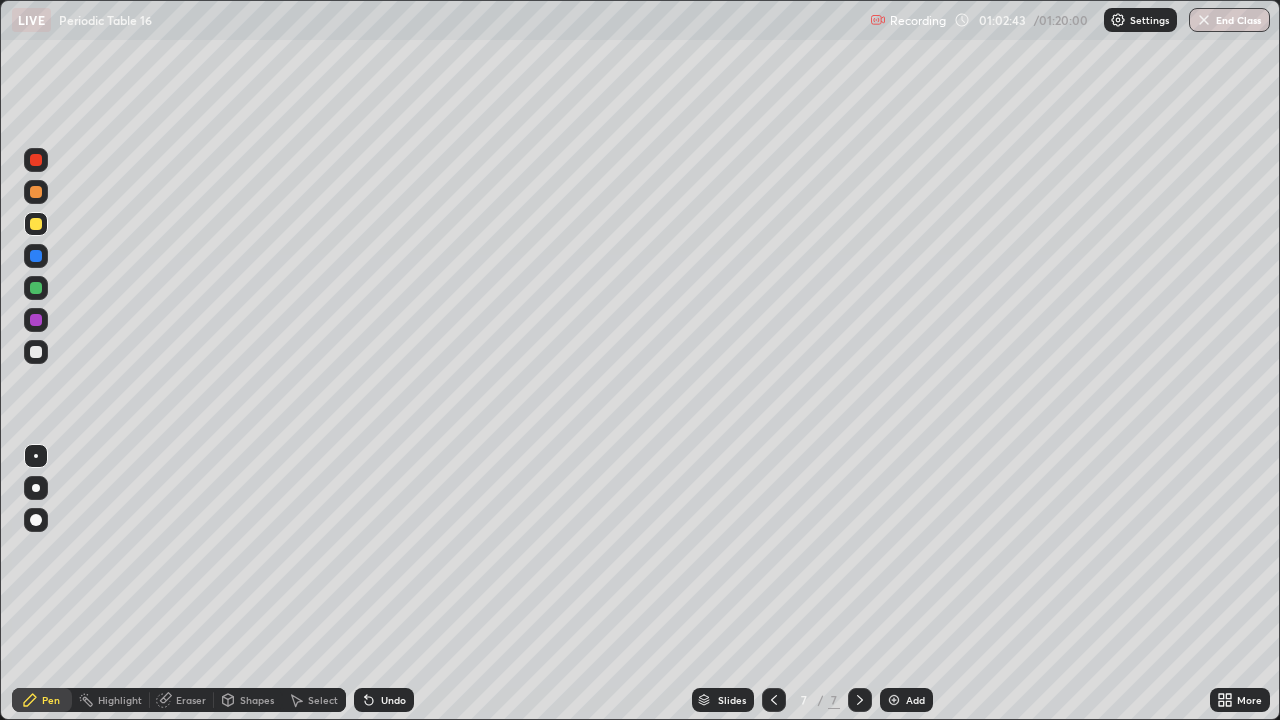click at bounding box center (36, 288) 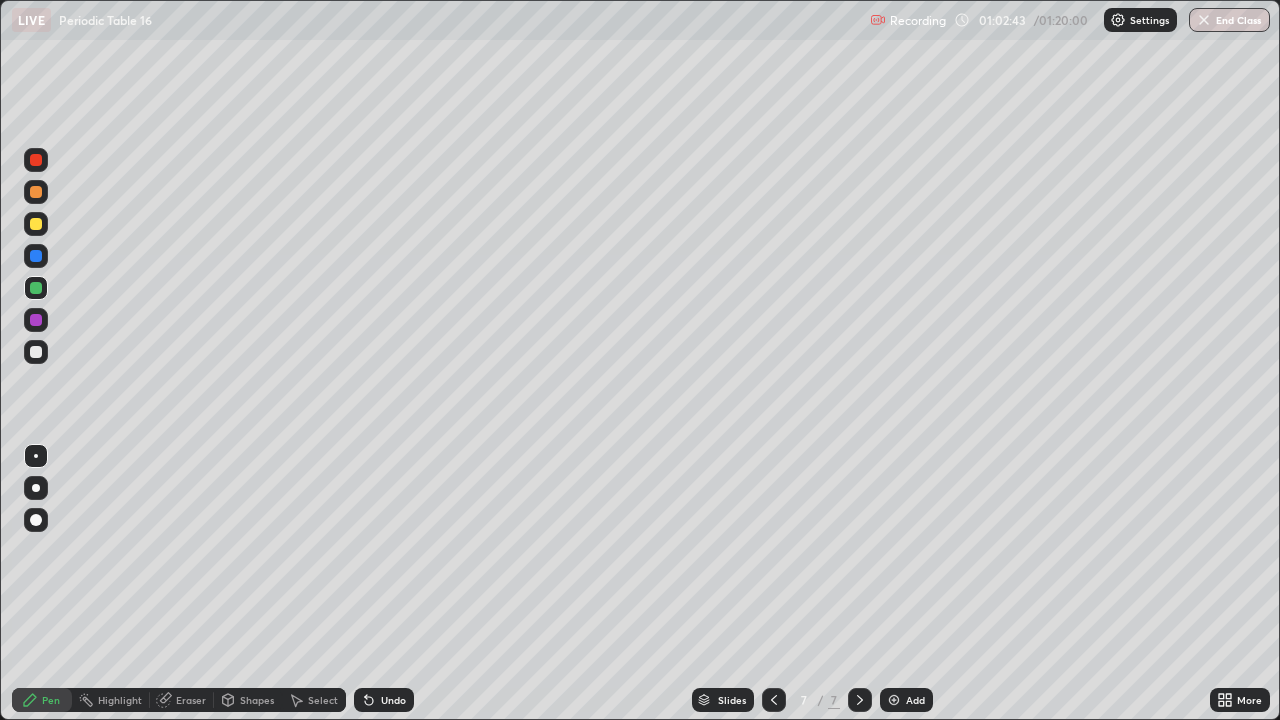 click at bounding box center (36, 288) 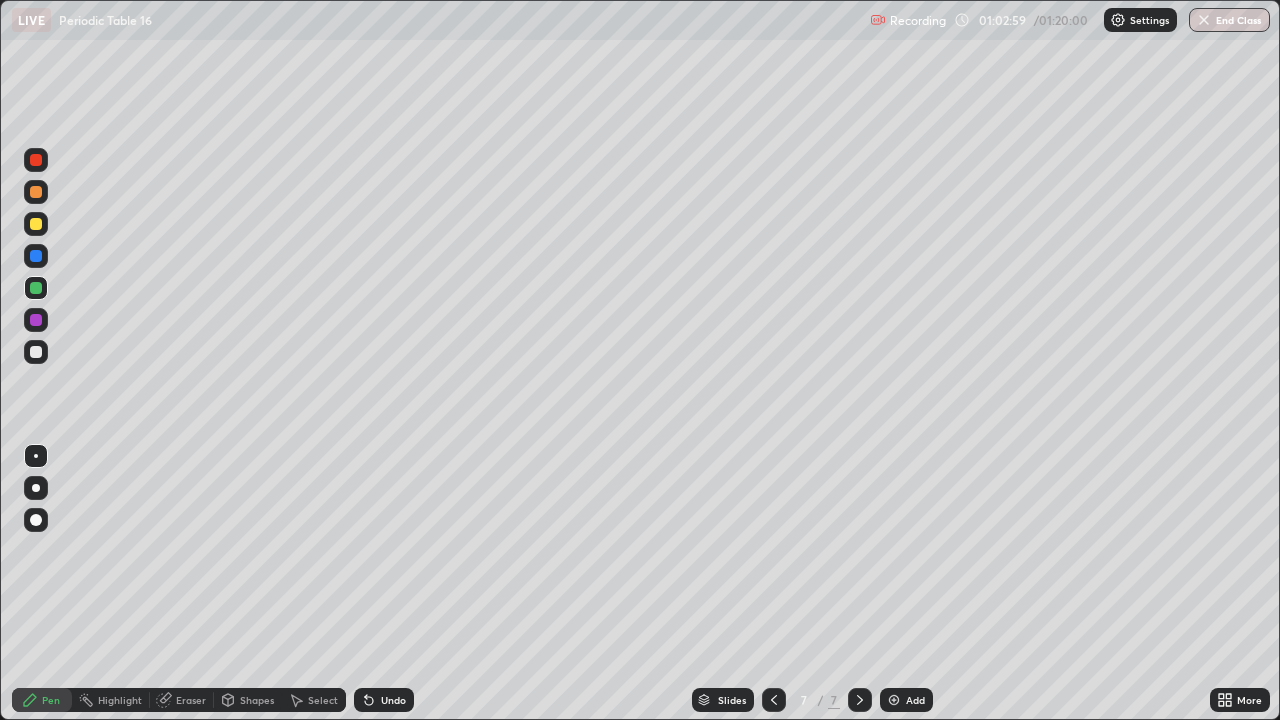 click on "Eraser" at bounding box center [182, 700] 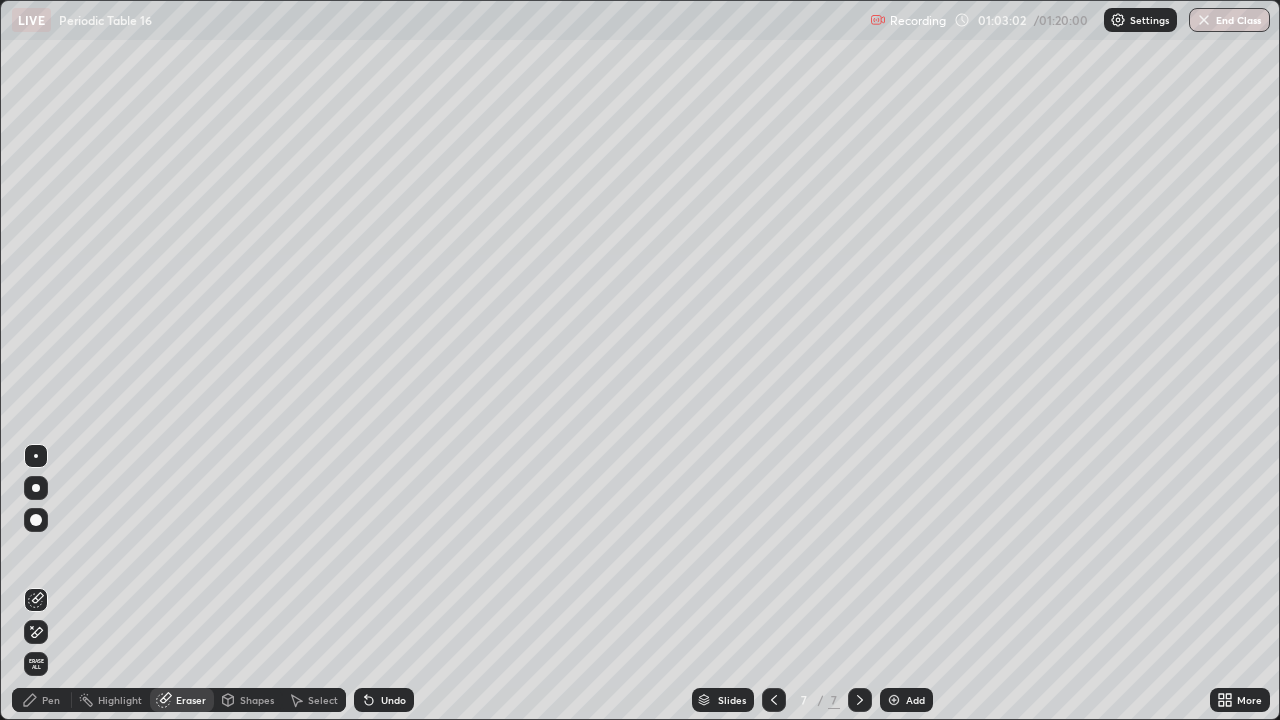 click on "Pen" at bounding box center [51, 700] 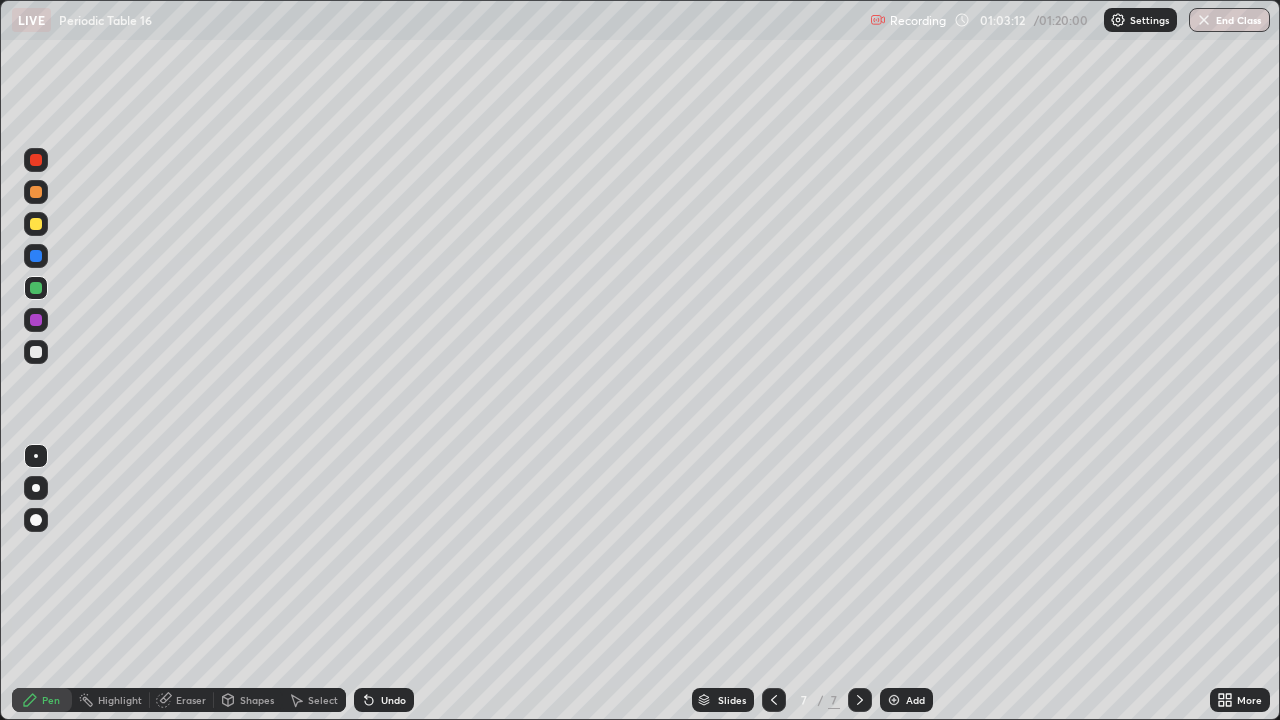click at bounding box center [36, 224] 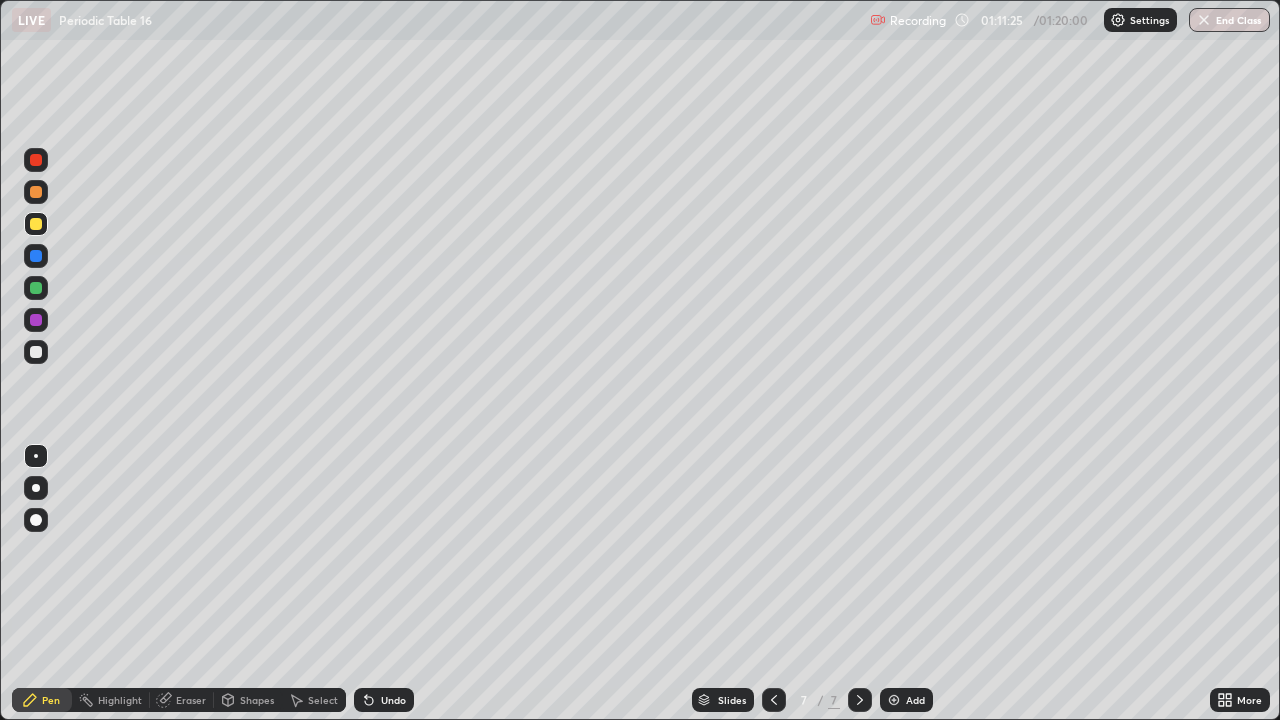 click at bounding box center [894, 700] 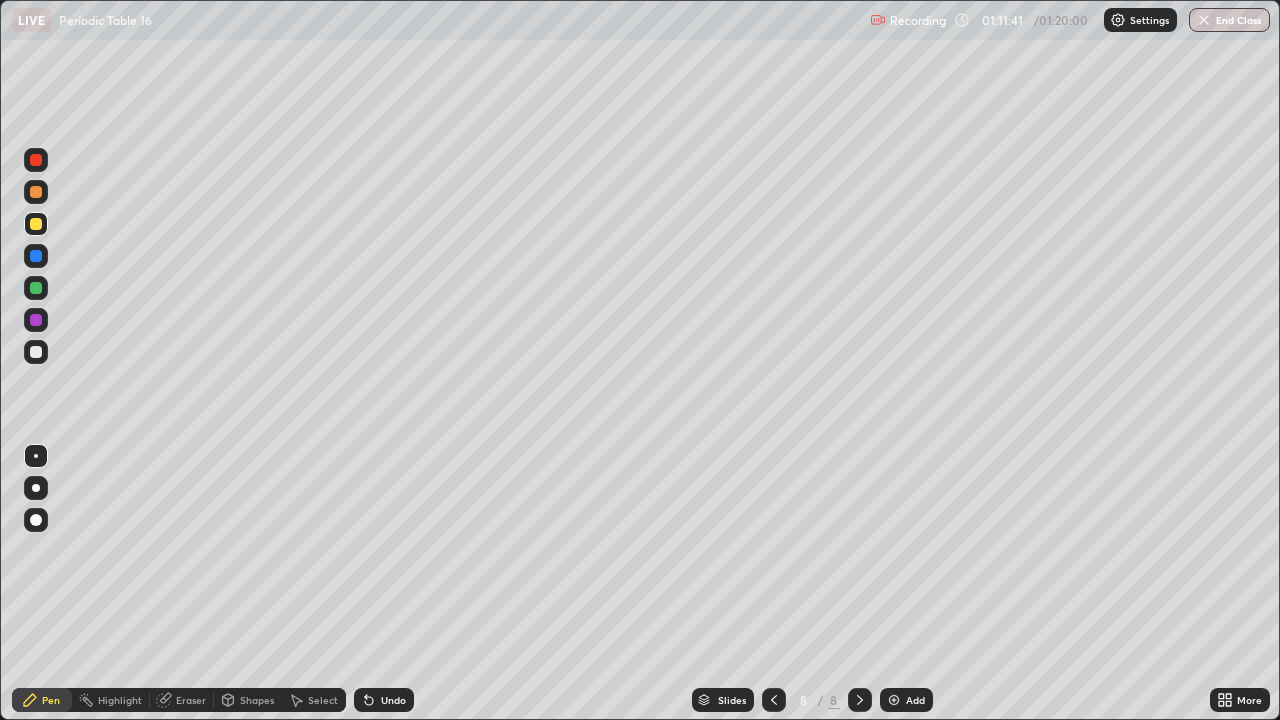 click at bounding box center [36, 192] 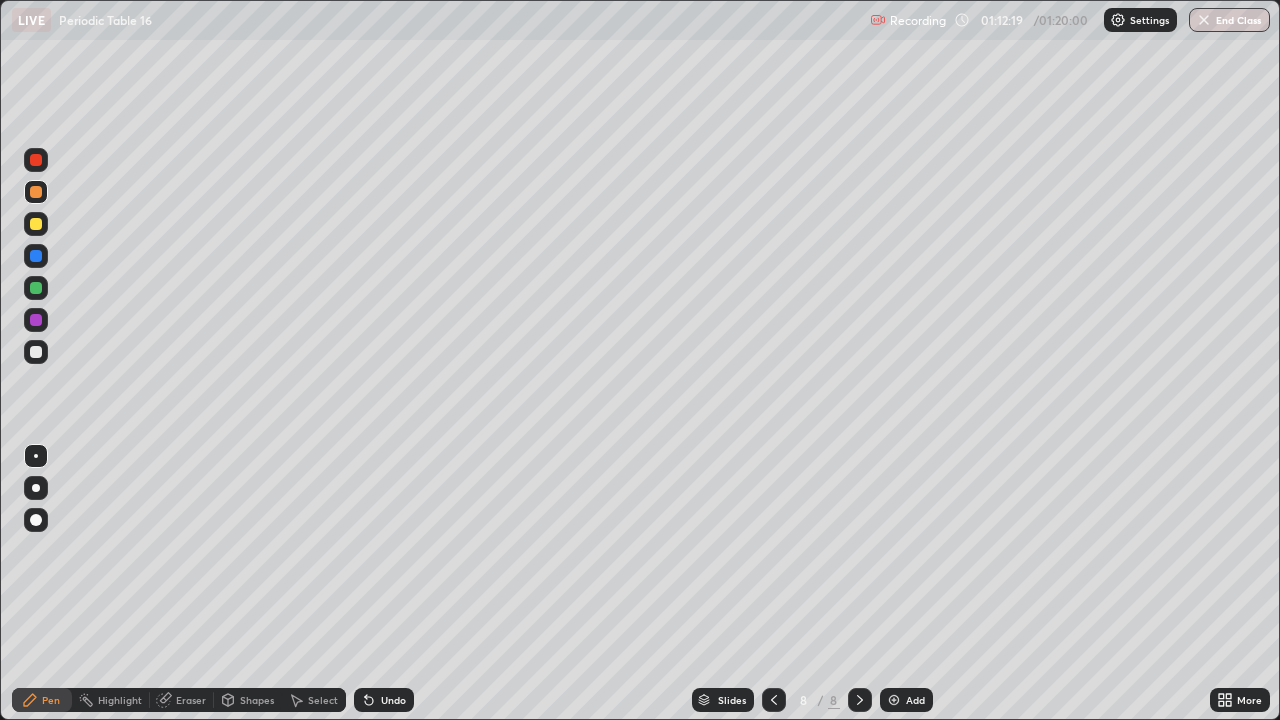 click at bounding box center [36, 224] 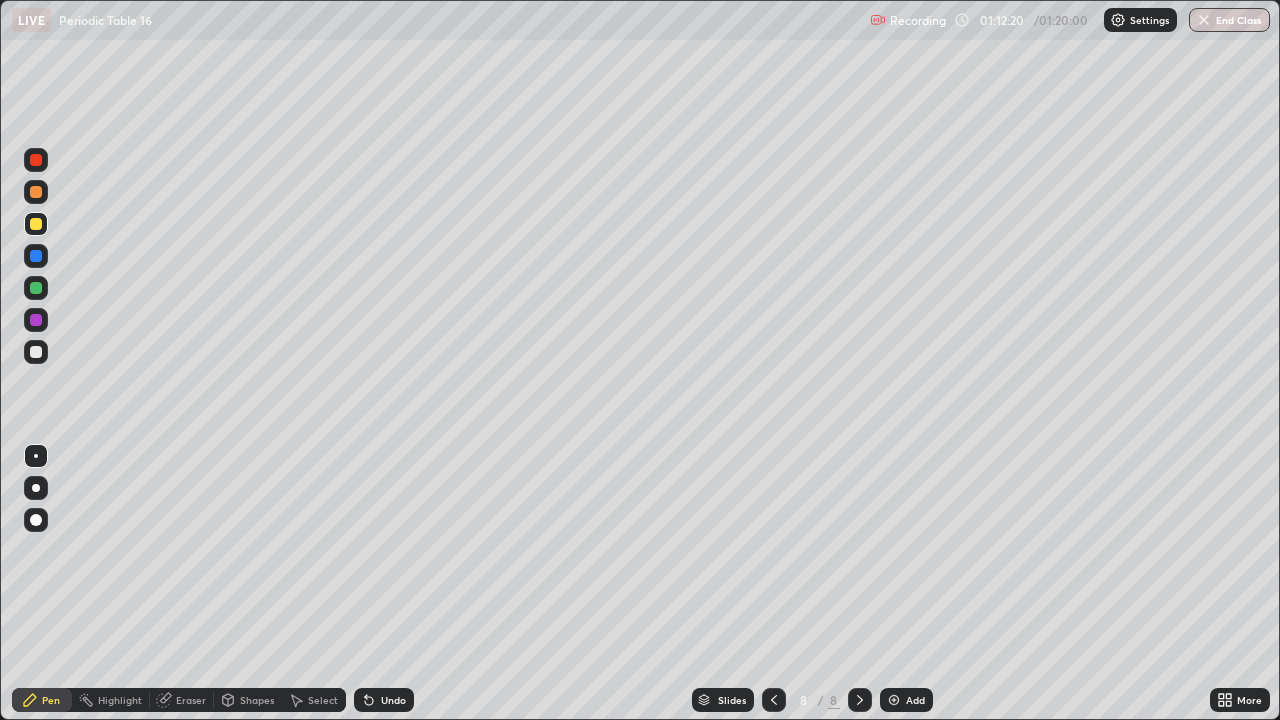 click at bounding box center (36, 224) 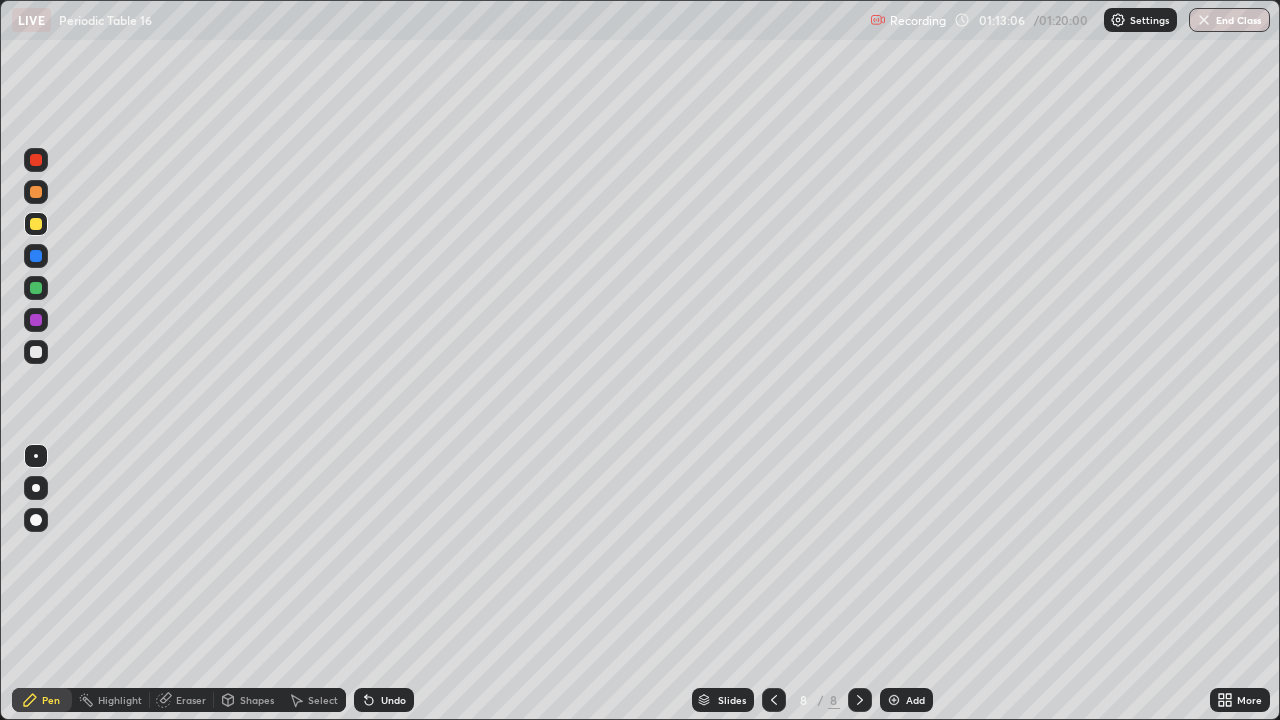 click on "Slides 8 / 8 Add" at bounding box center [812, 700] 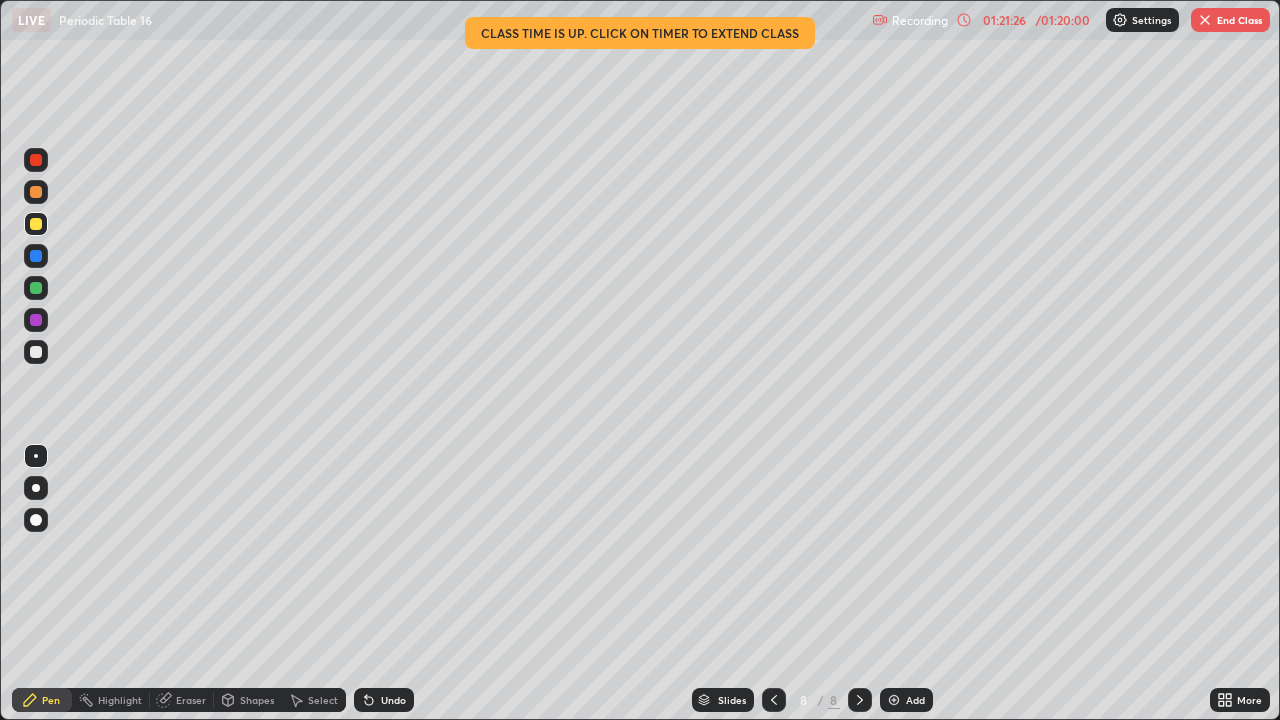 click on "End Class" at bounding box center (1230, 20) 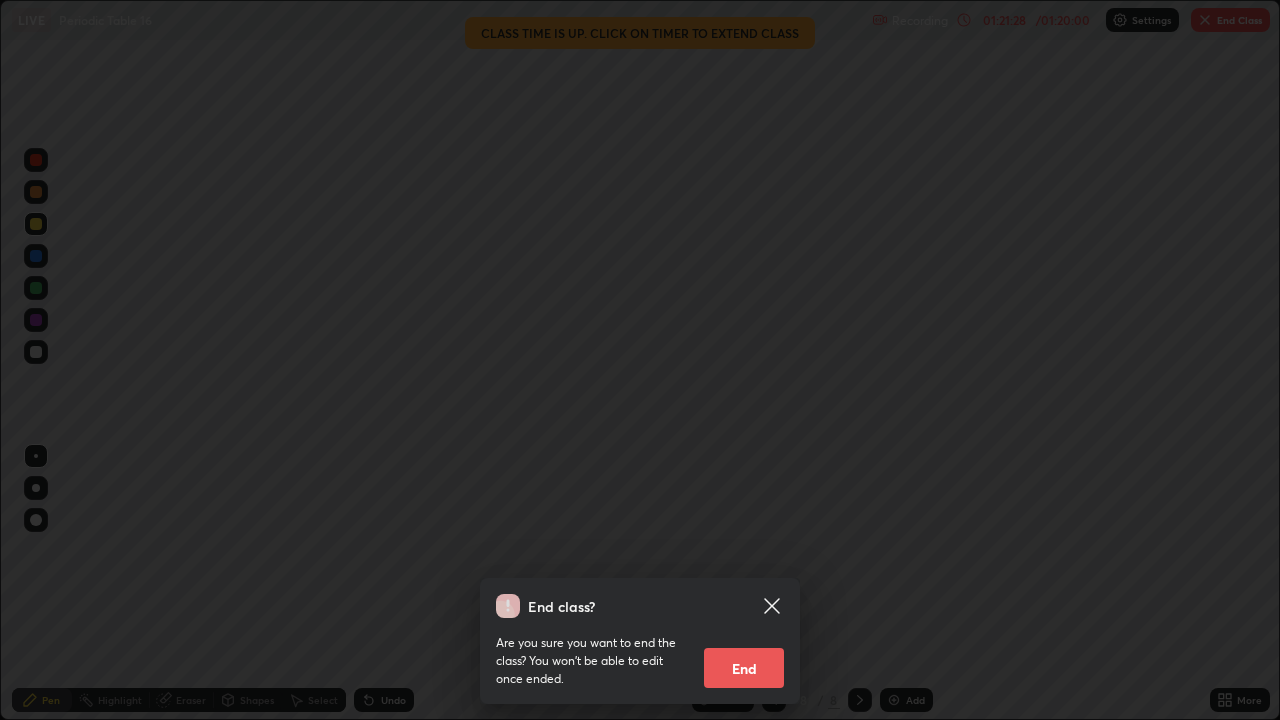 click on "End" at bounding box center [744, 668] 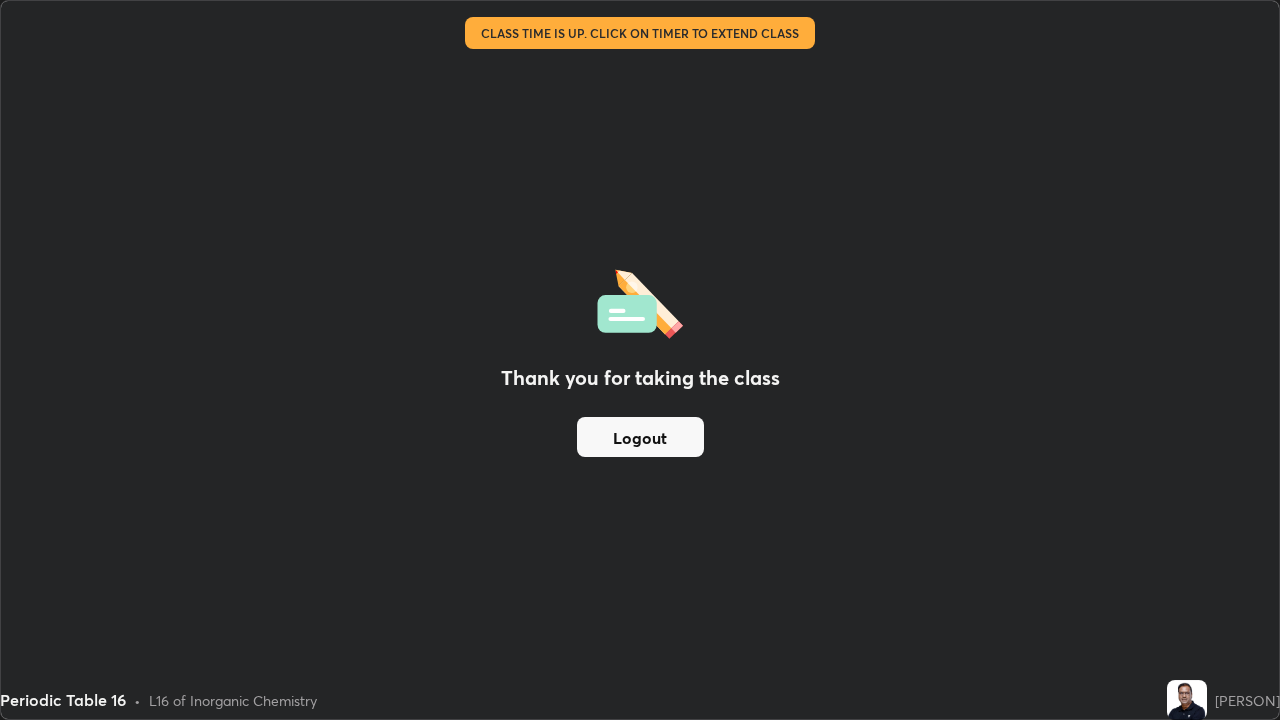 click on "Logout" at bounding box center (640, 437) 